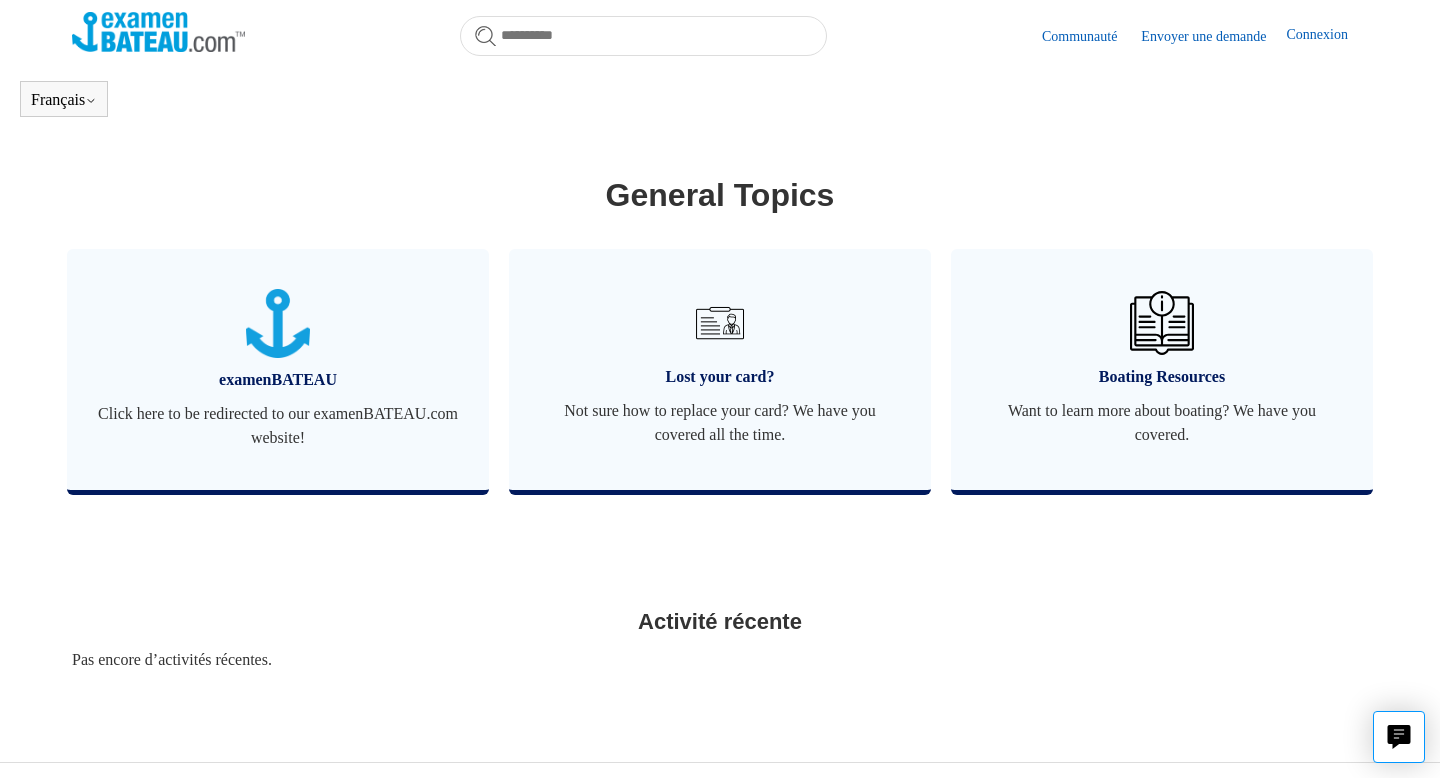 scroll, scrollTop: 649, scrollLeft: 0, axis: vertical 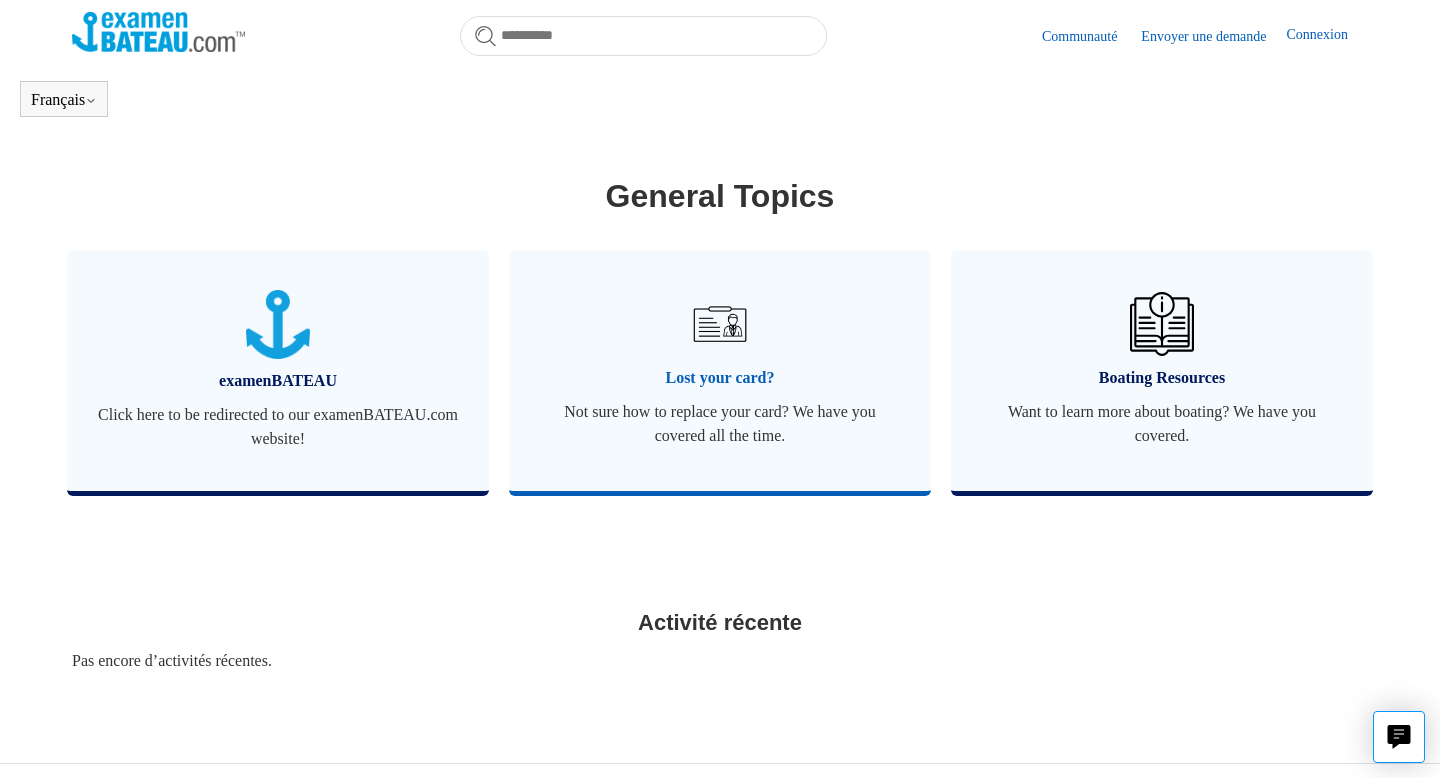 click at bounding box center (720, 324) 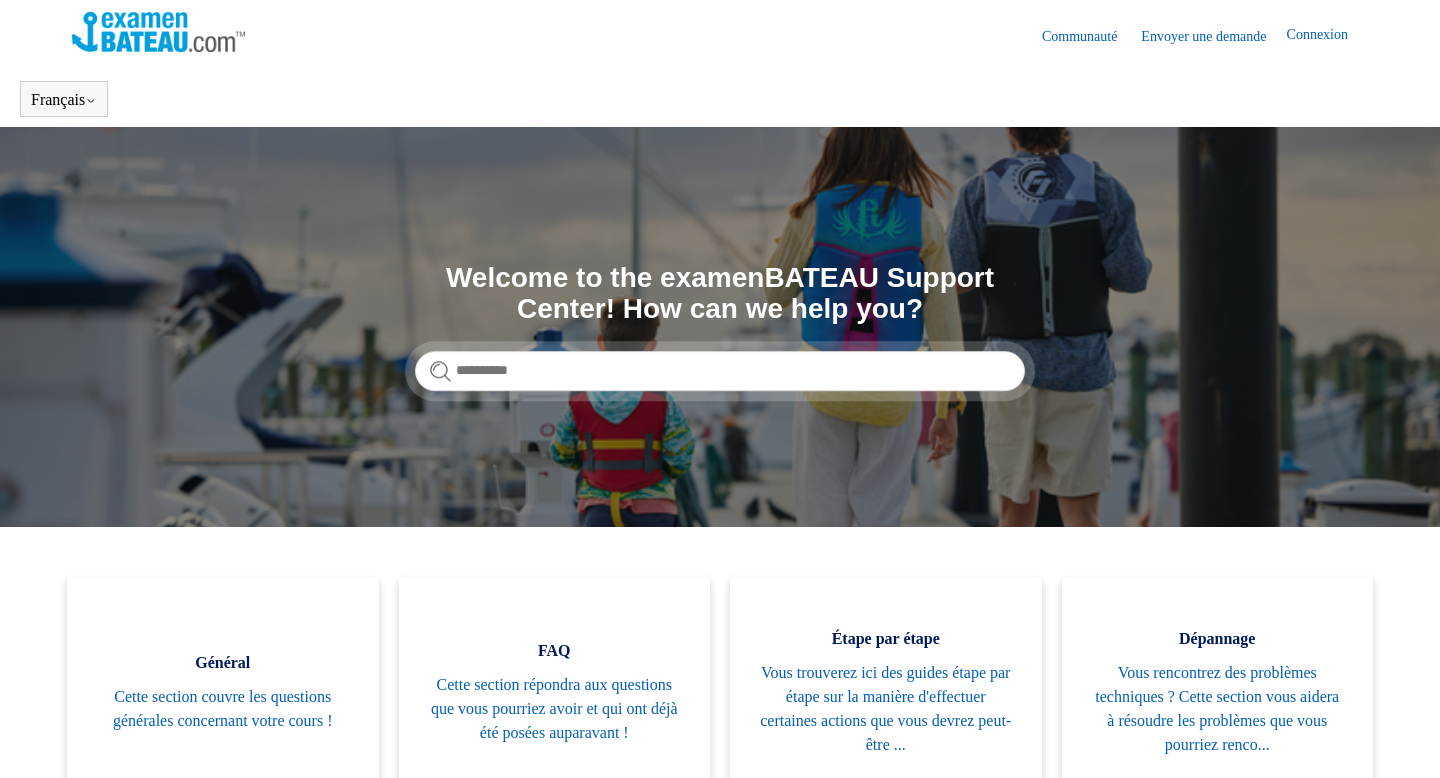 scroll, scrollTop: 0, scrollLeft: 0, axis: both 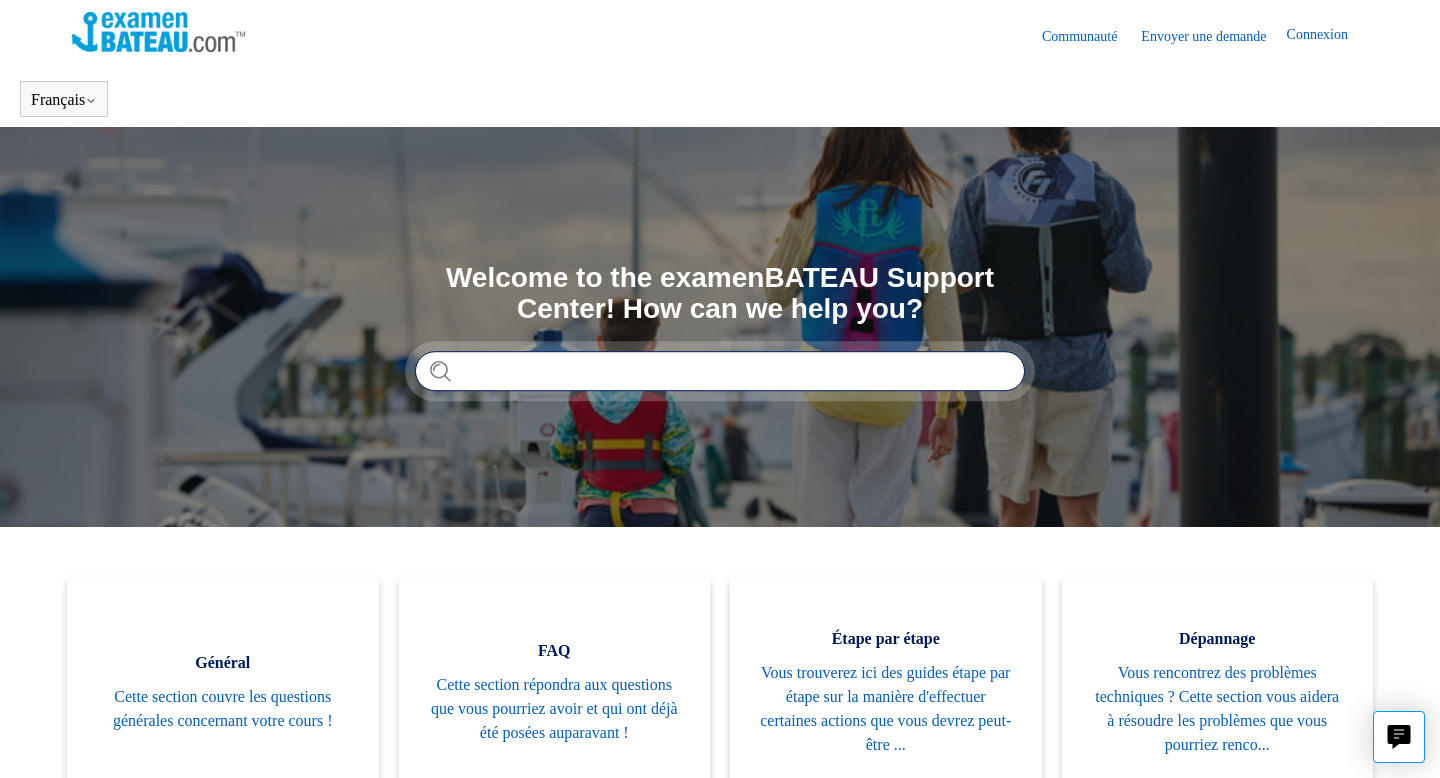 click at bounding box center [720, 371] 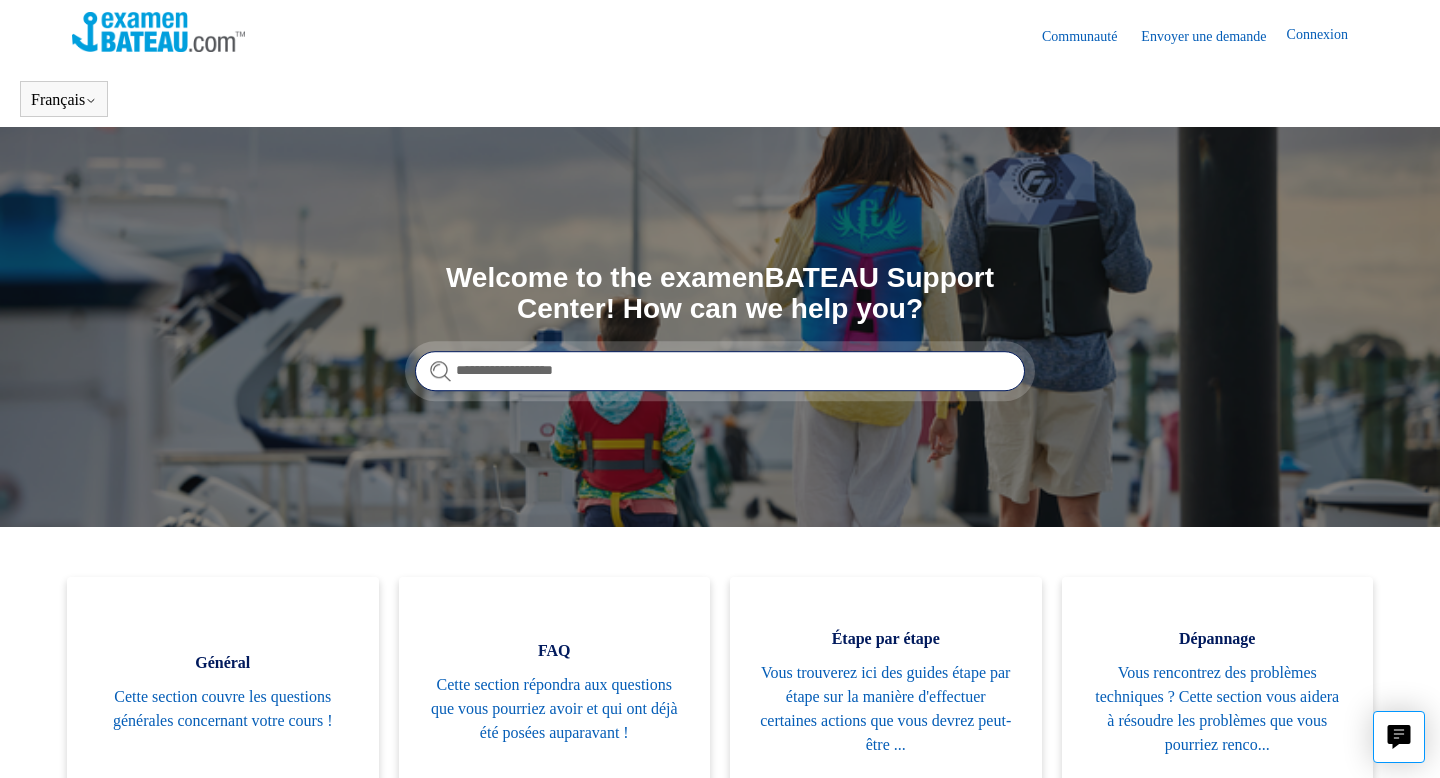 type on "**********" 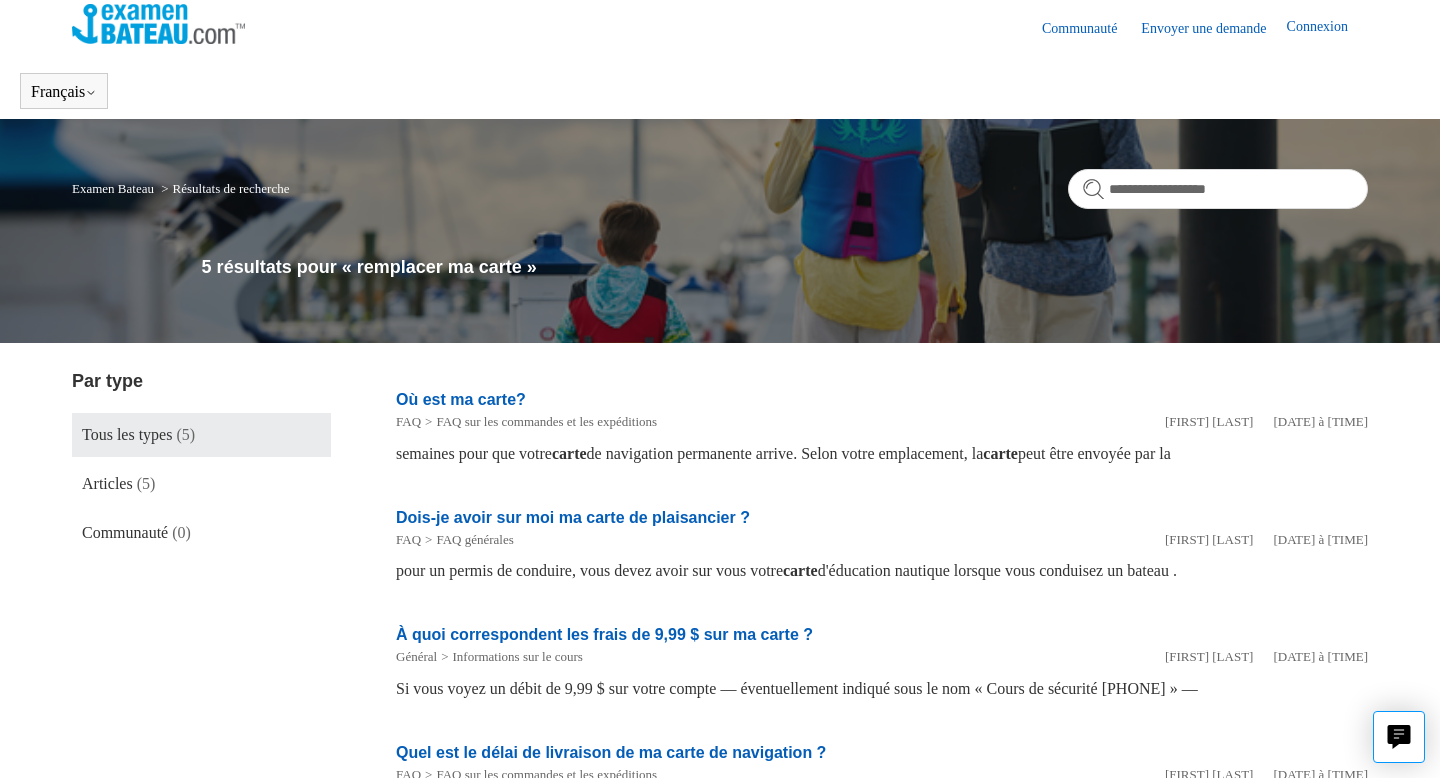 scroll, scrollTop: 0, scrollLeft: 0, axis: both 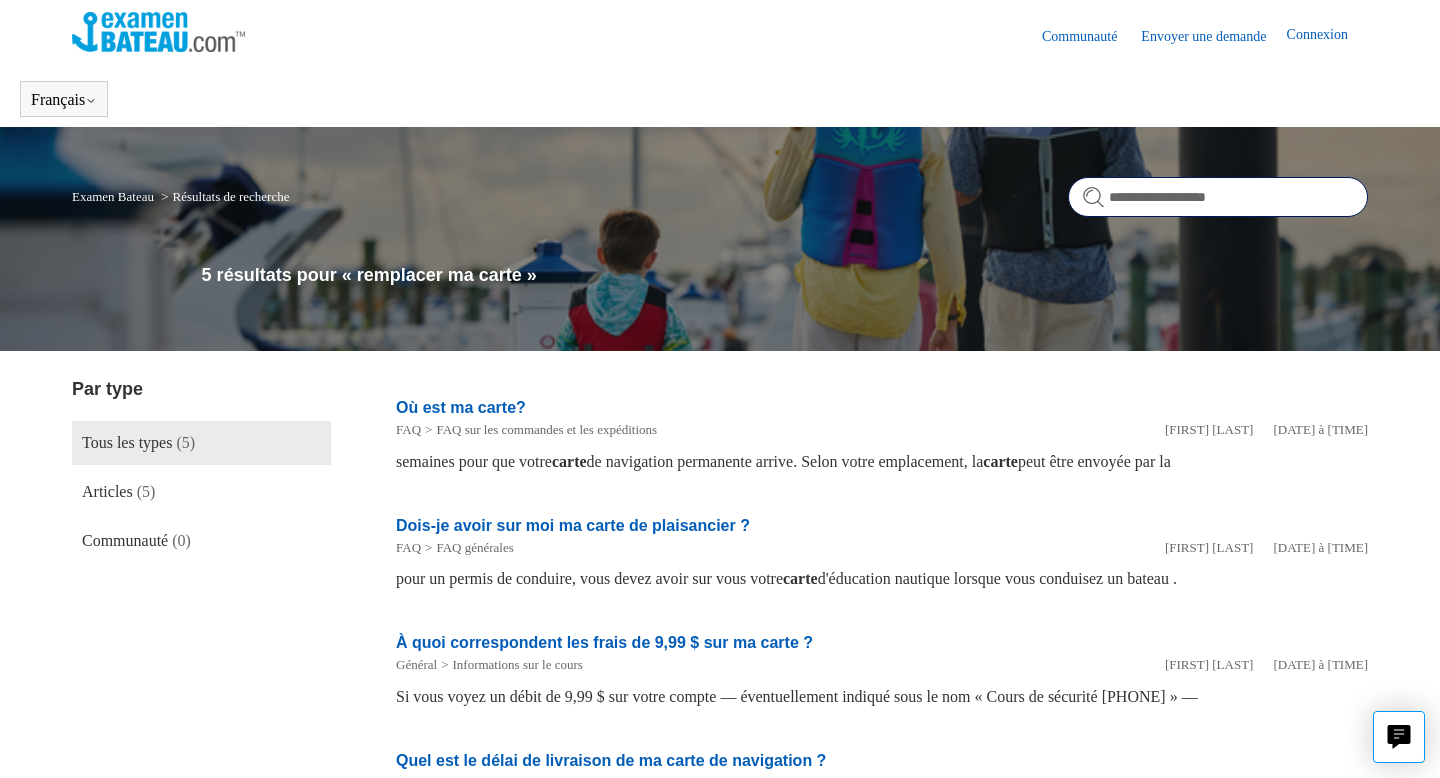 click on "**********" at bounding box center (1218, 197) 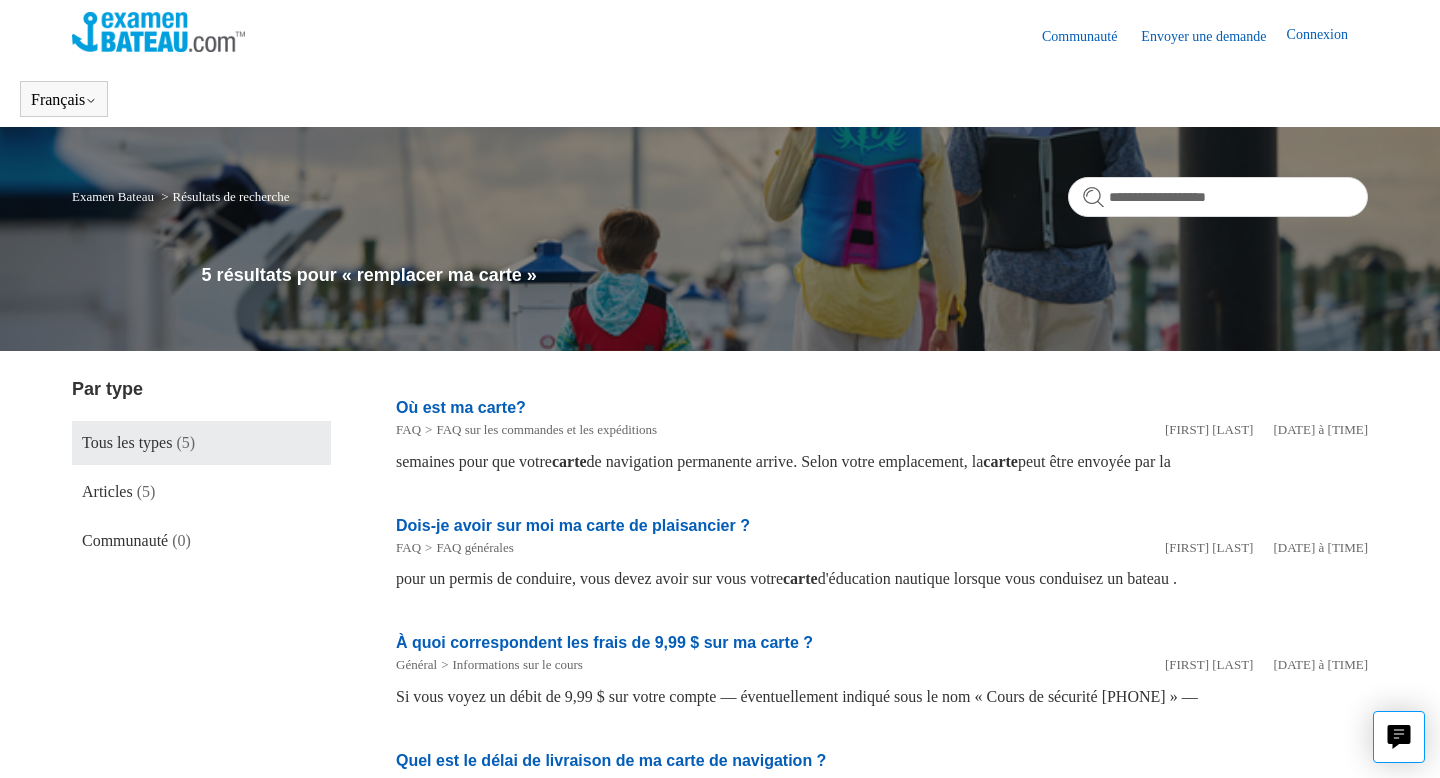 click on "Envoyer une demande" at bounding box center [1213, 36] 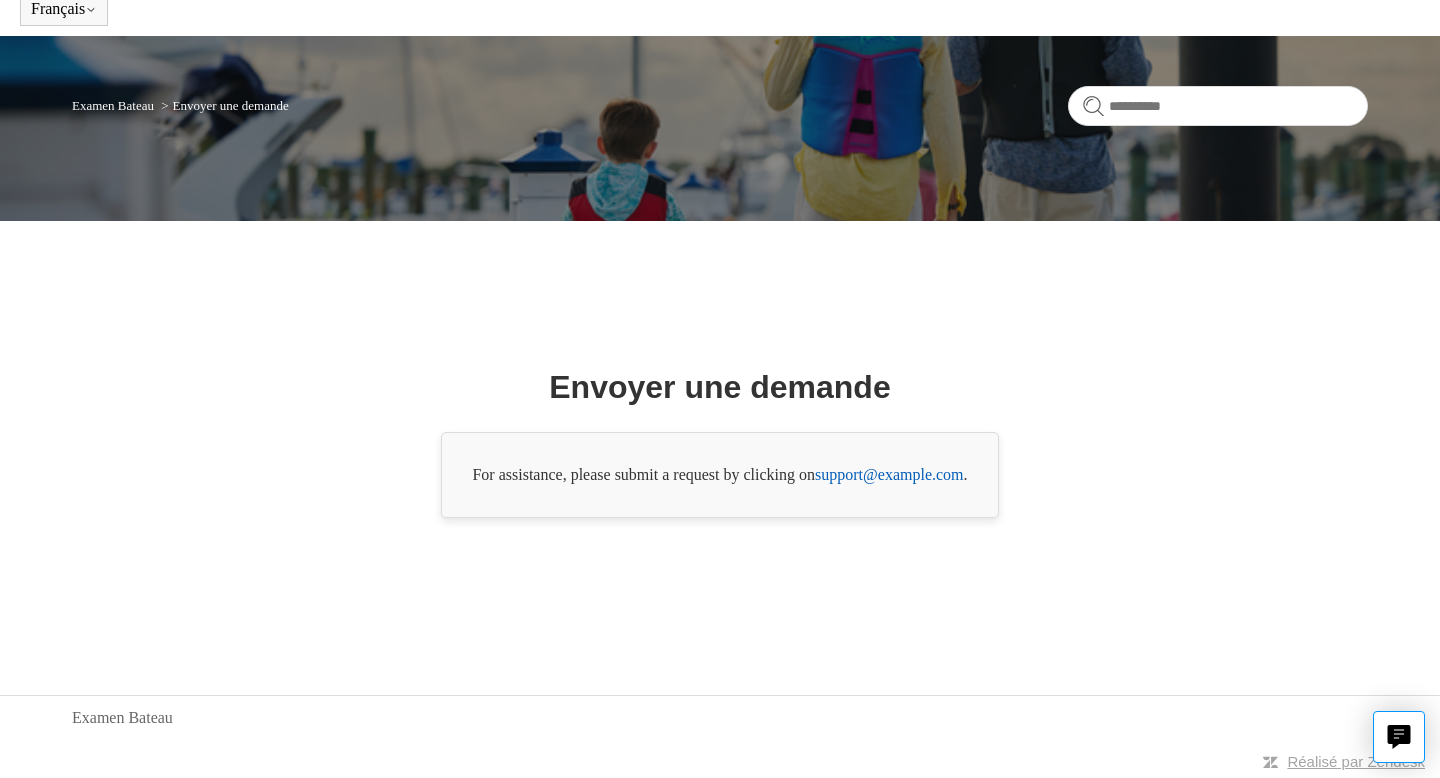 scroll, scrollTop: 0, scrollLeft: 0, axis: both 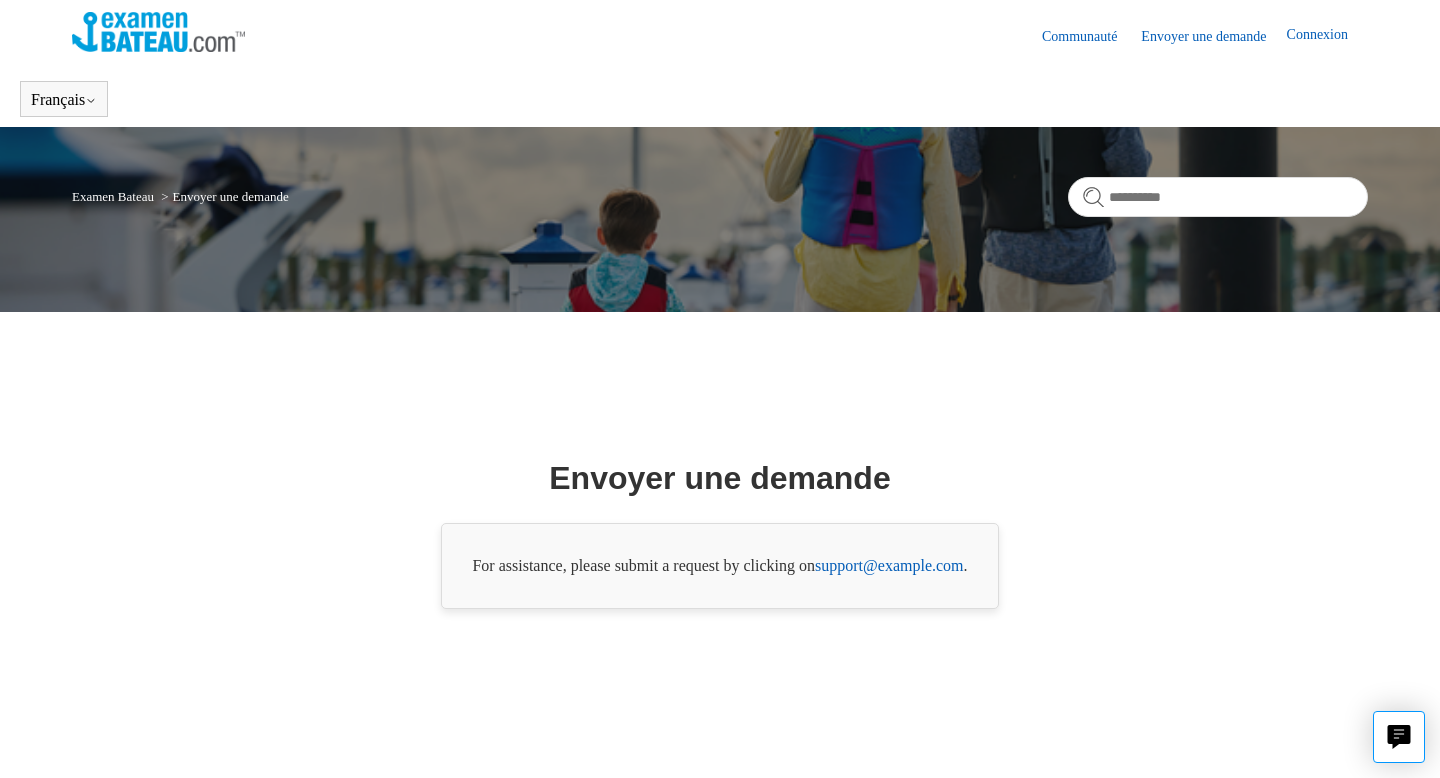 click on "Connexion" at bounding box center (1327, 36) 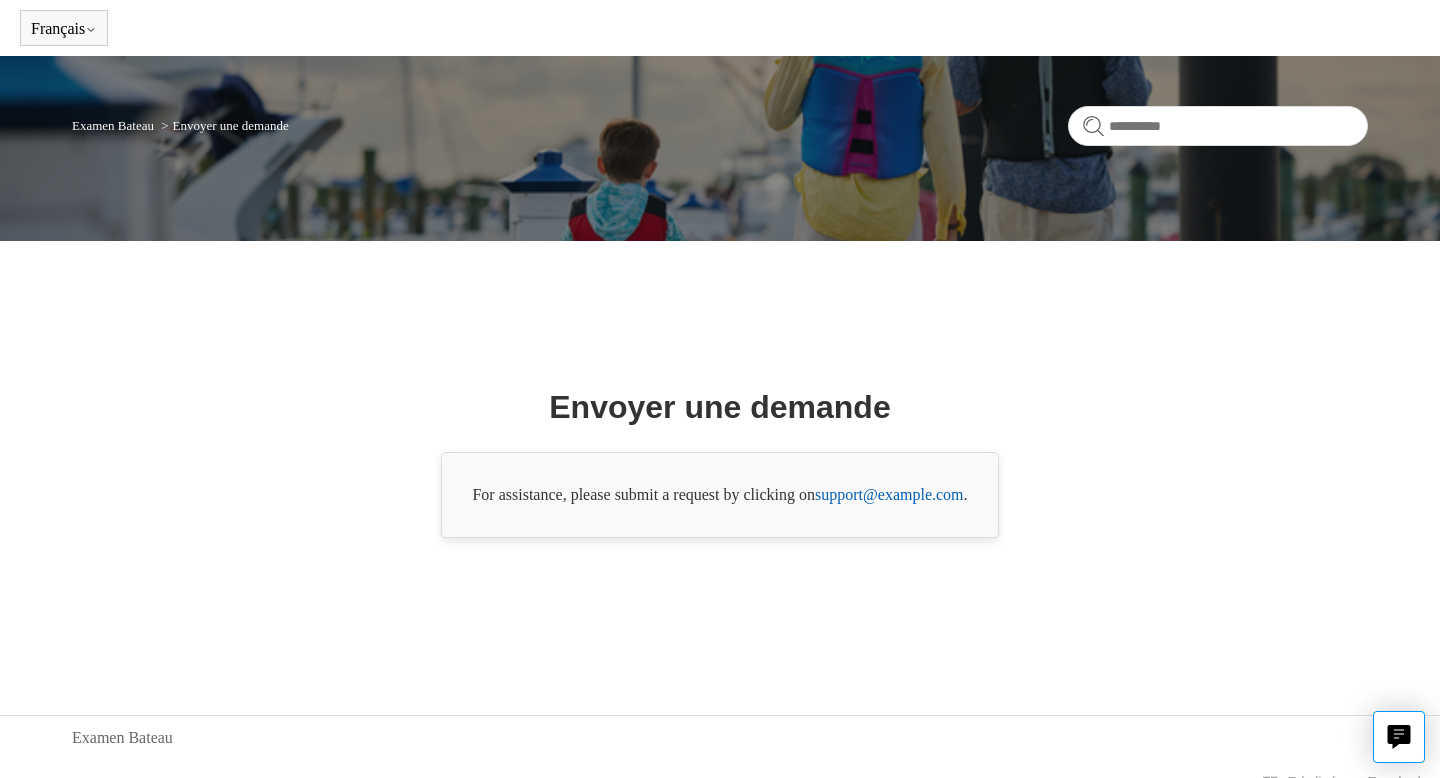 scroll, scrollTop: 91, scrollLeft: 0, axis: vertical 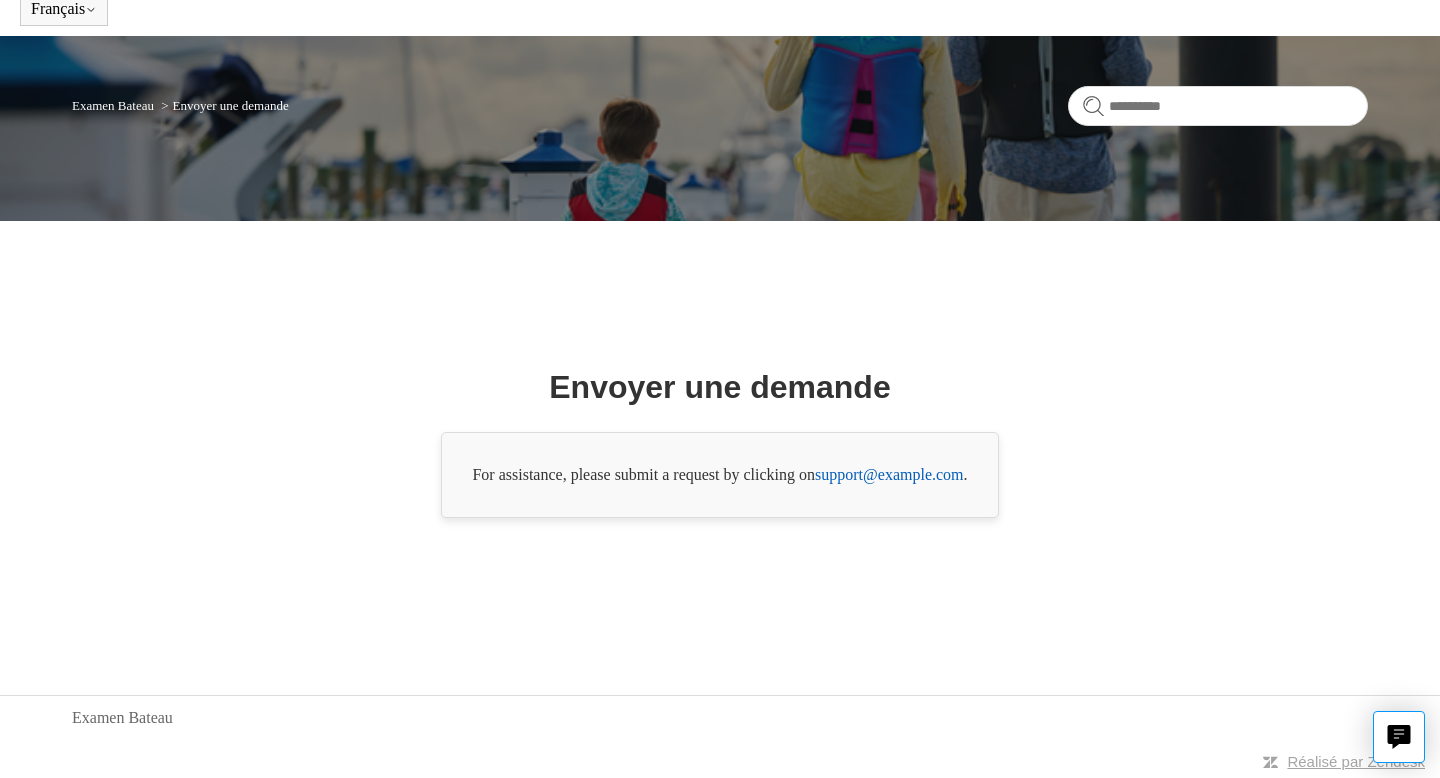 click on "support@example.com" at bounding box center (889, 474) 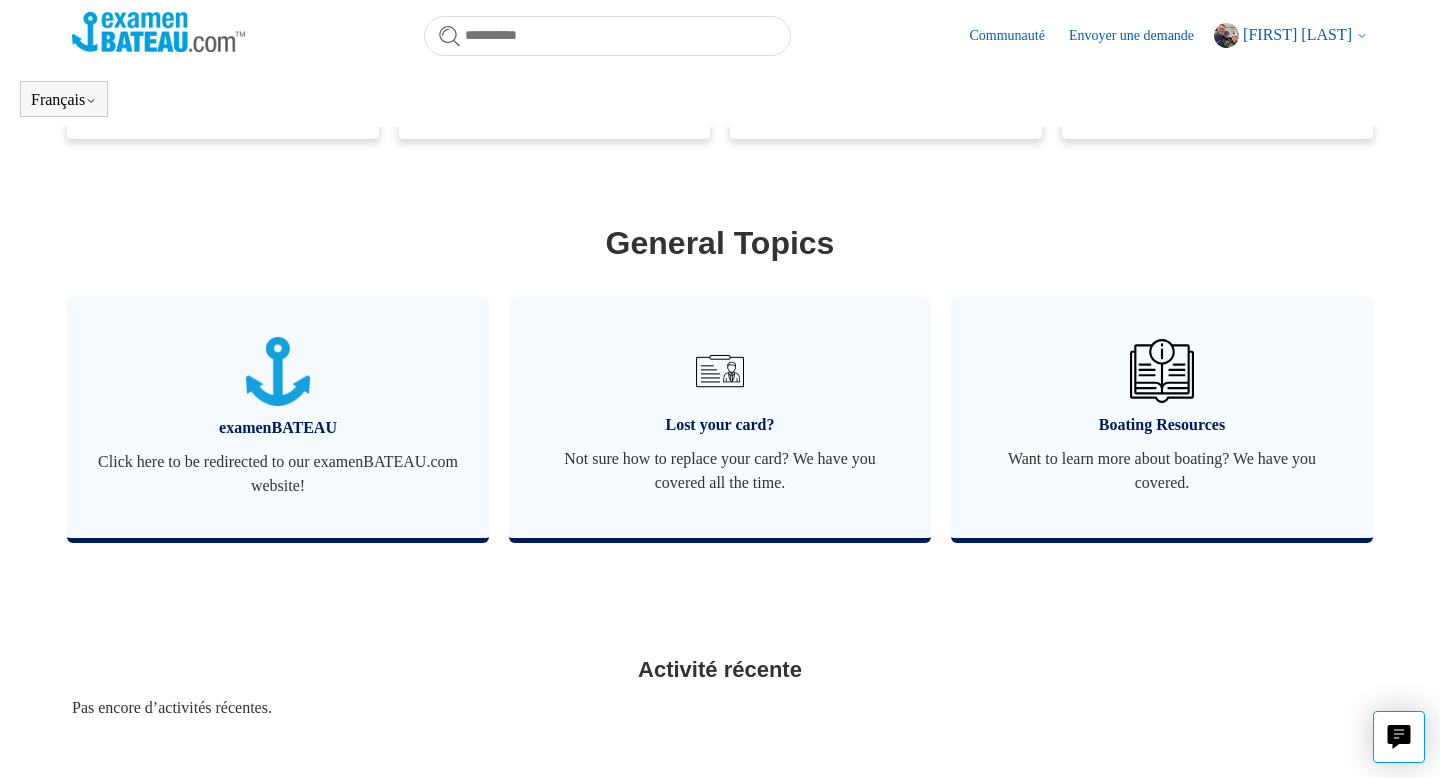 scroll, scrollTop: 605, scrollLeft: 0, axis: vertical 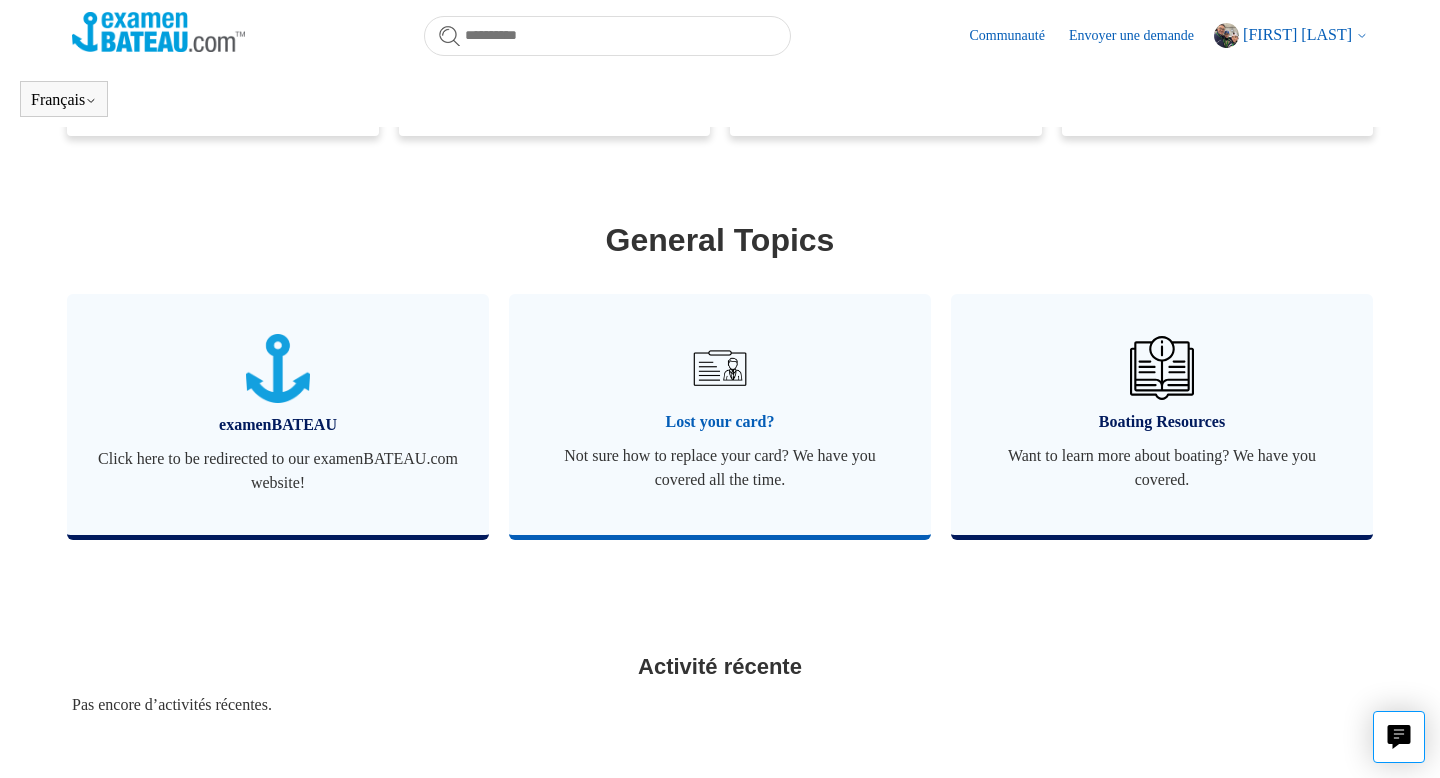 click at bounding box center (720, 368) 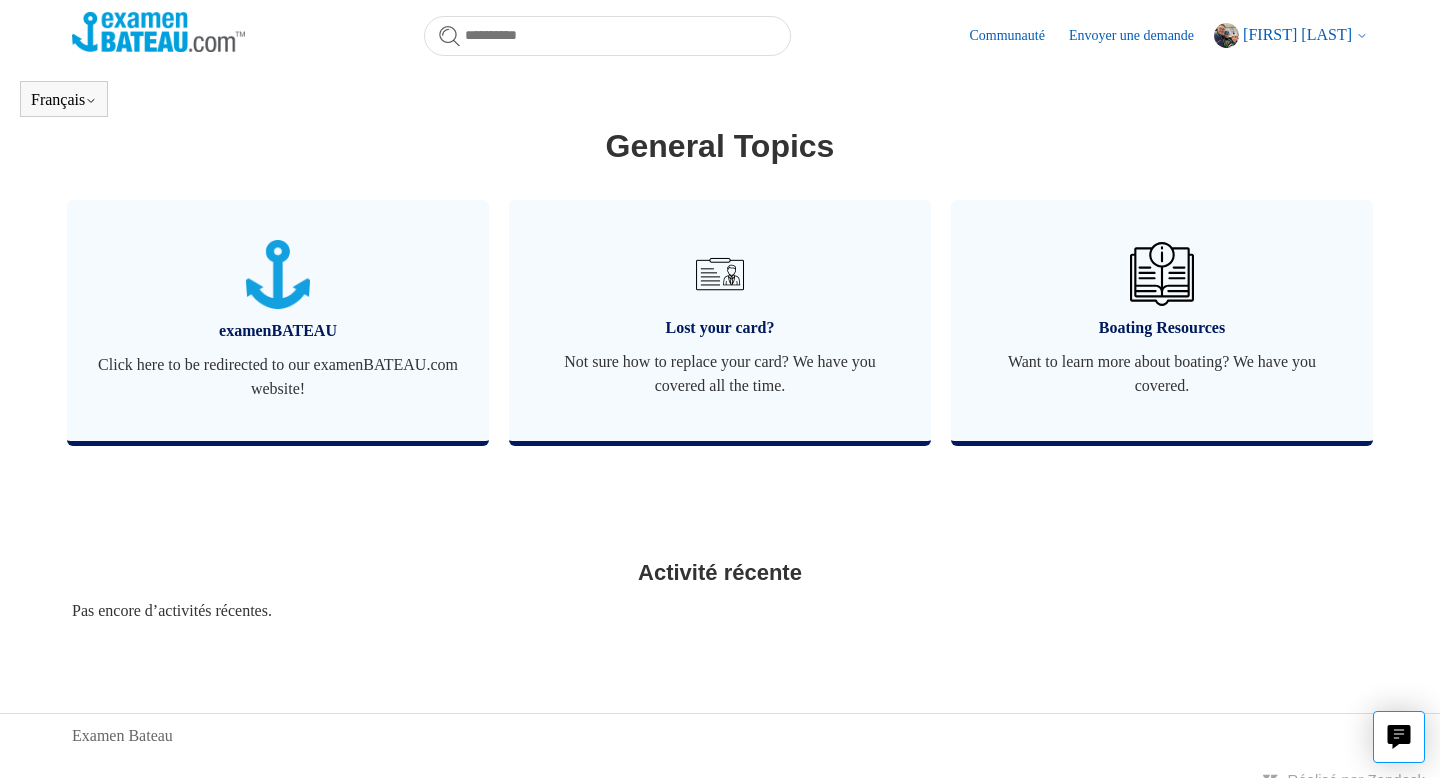 scroll, scrollTop: 717, scrollLeft: 0, axis: vertical 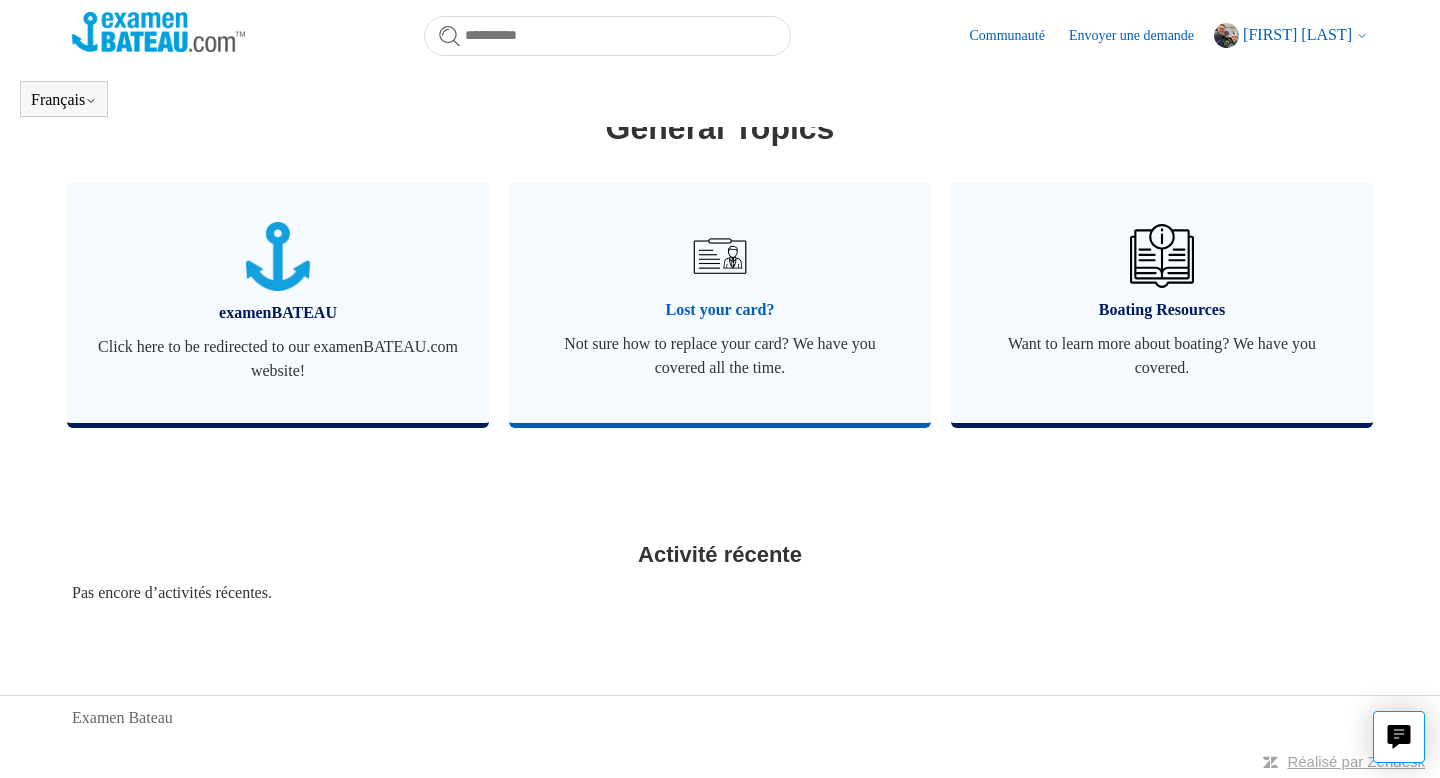 click on "Not sure how to replace your card? We have you covered all the time." at bounding box center [720, 356] 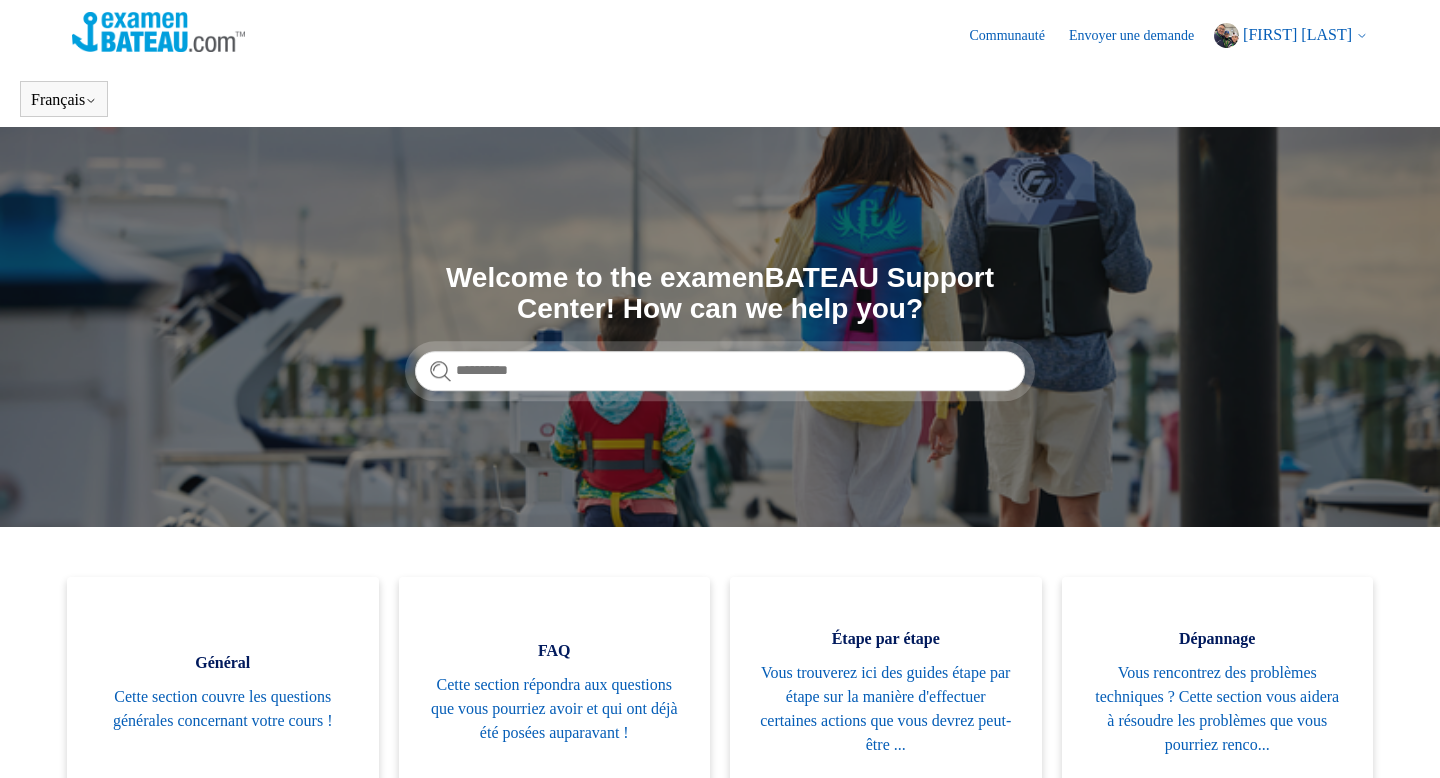 scroll, scrollTop: 0, scrollLeft: 0, axis: both 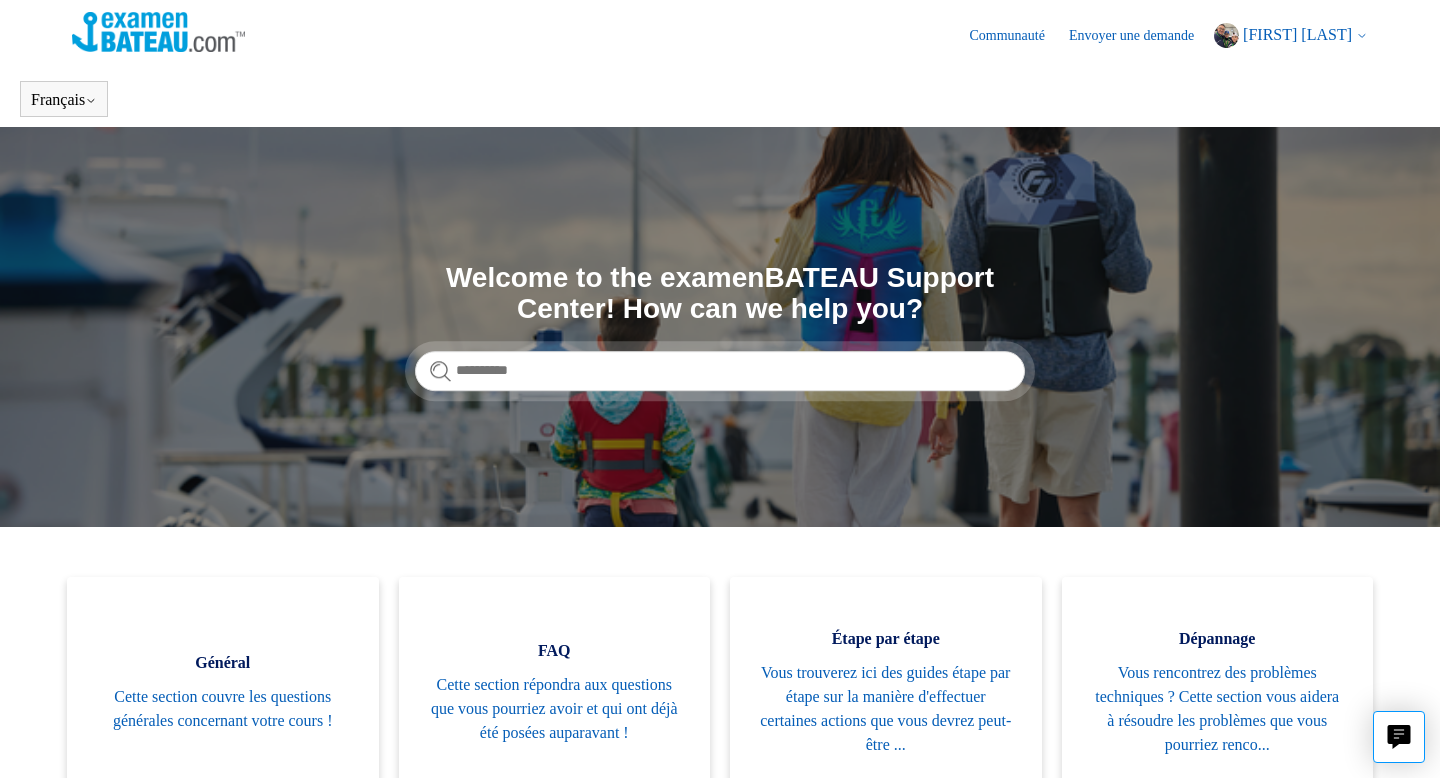 click on "Envoyer une demande" at bounding box center (1141, 35) 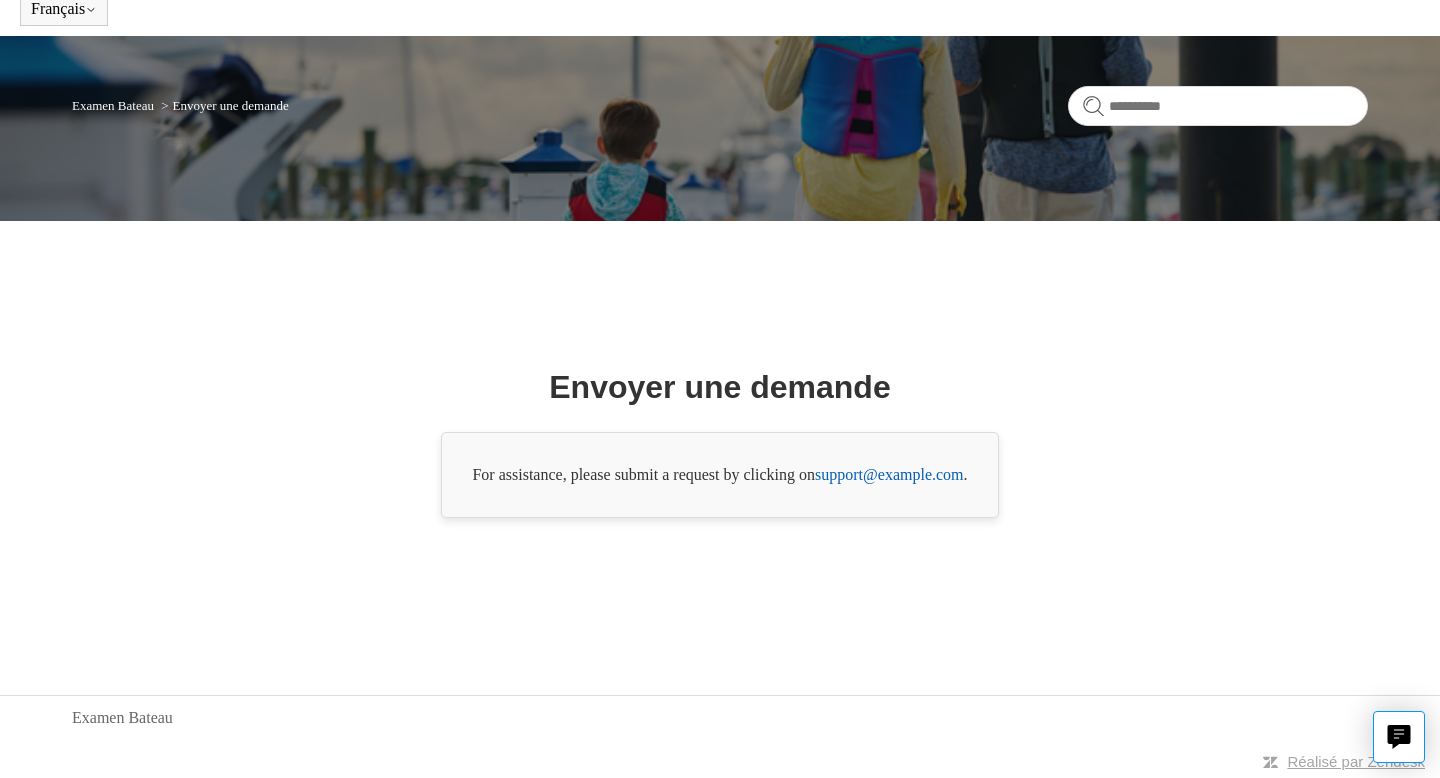 scroll, scrollTop: 0, scrollLeft: 0, axis: both 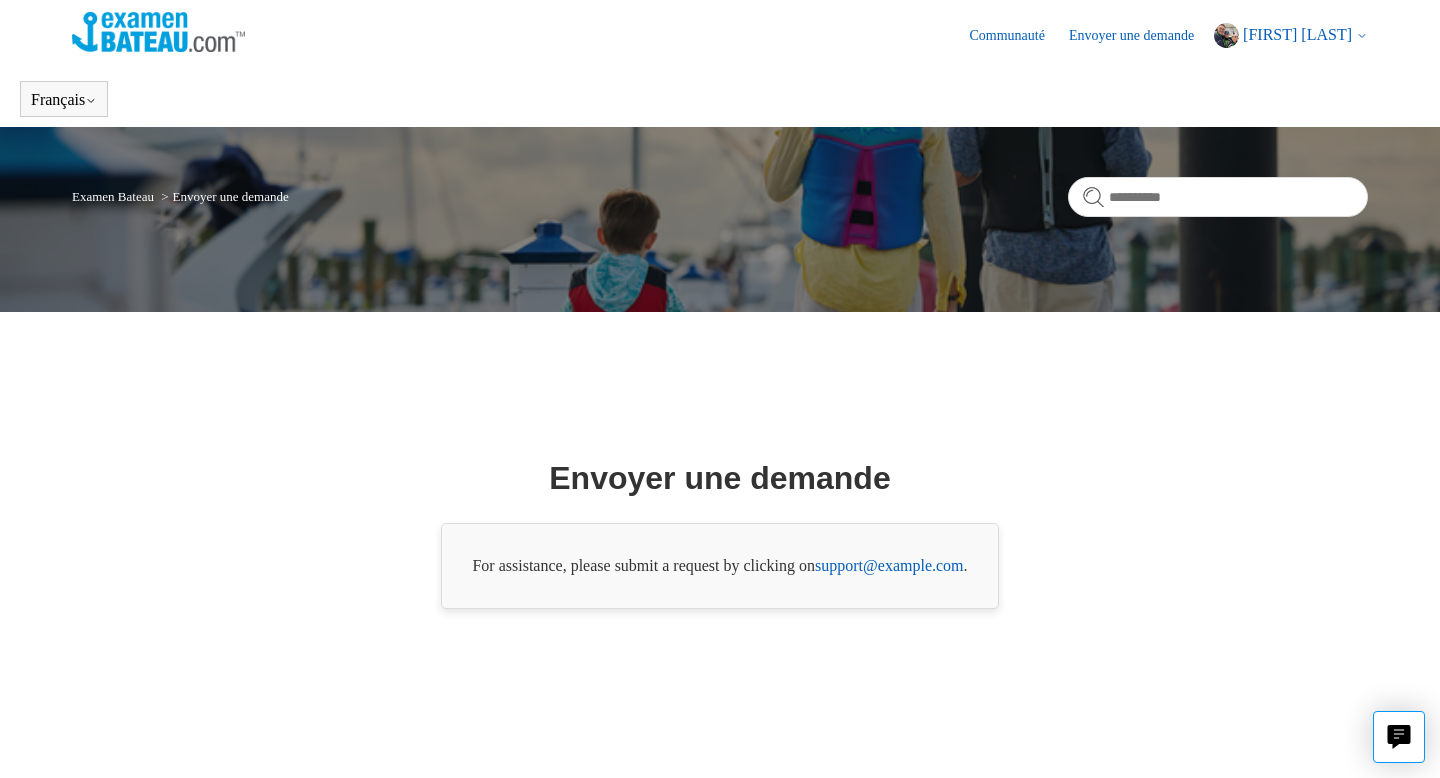 click on "[FIRST] [LAST]" at bounding box center [1297, 34] 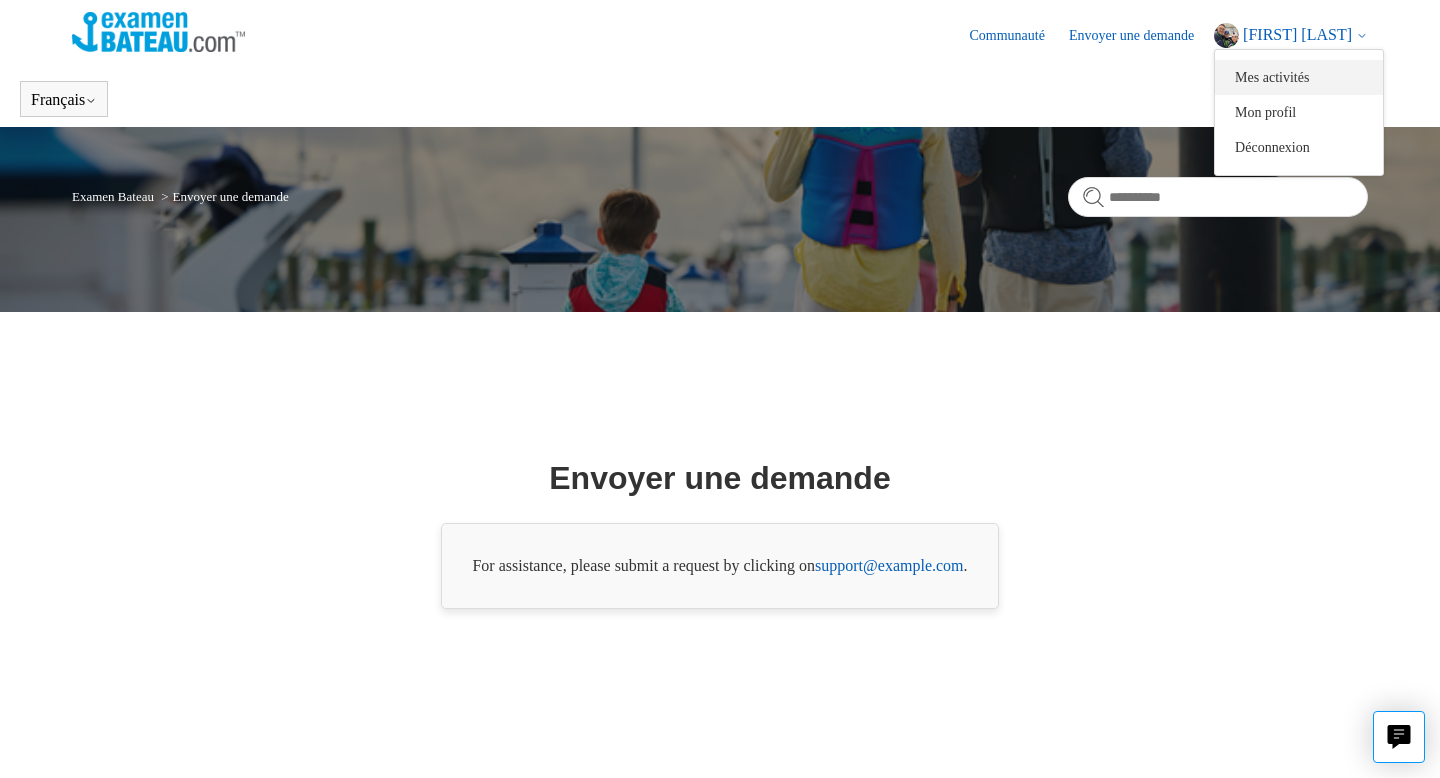 click on "Mes activités" at bounding box center [1299, 77] 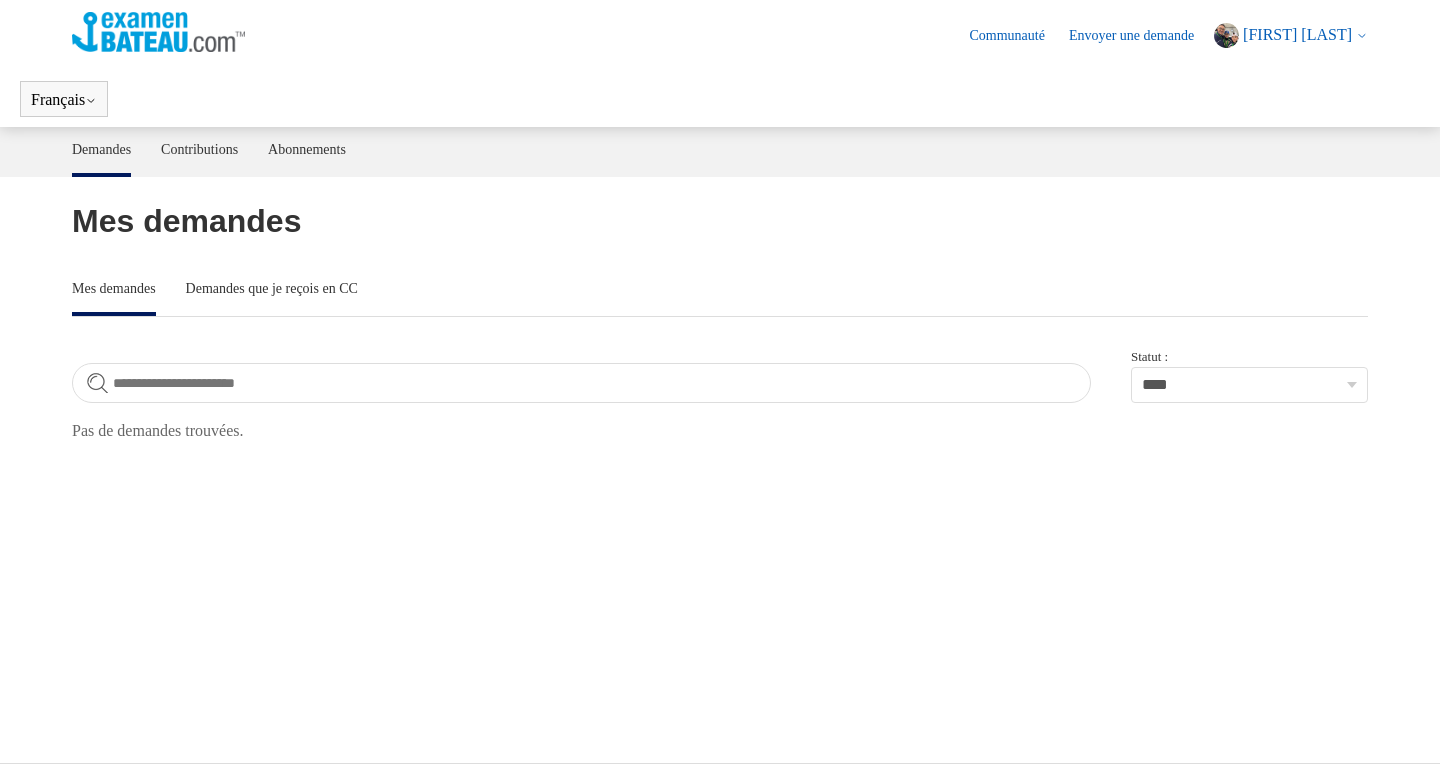 scroll, scrollTop: 0, scrollLeft: 0, axis: both 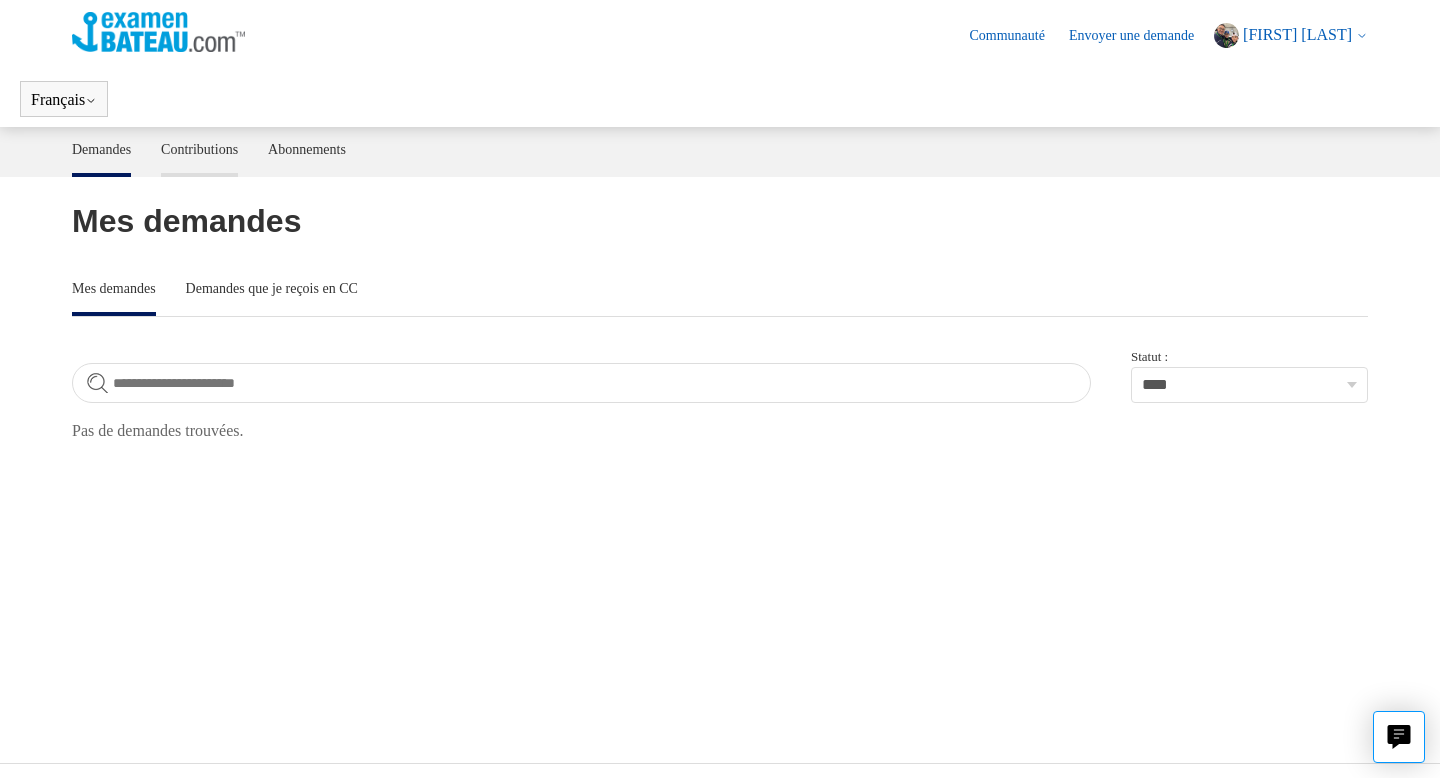 click on "Contributions" at bounding box center [199, 148] 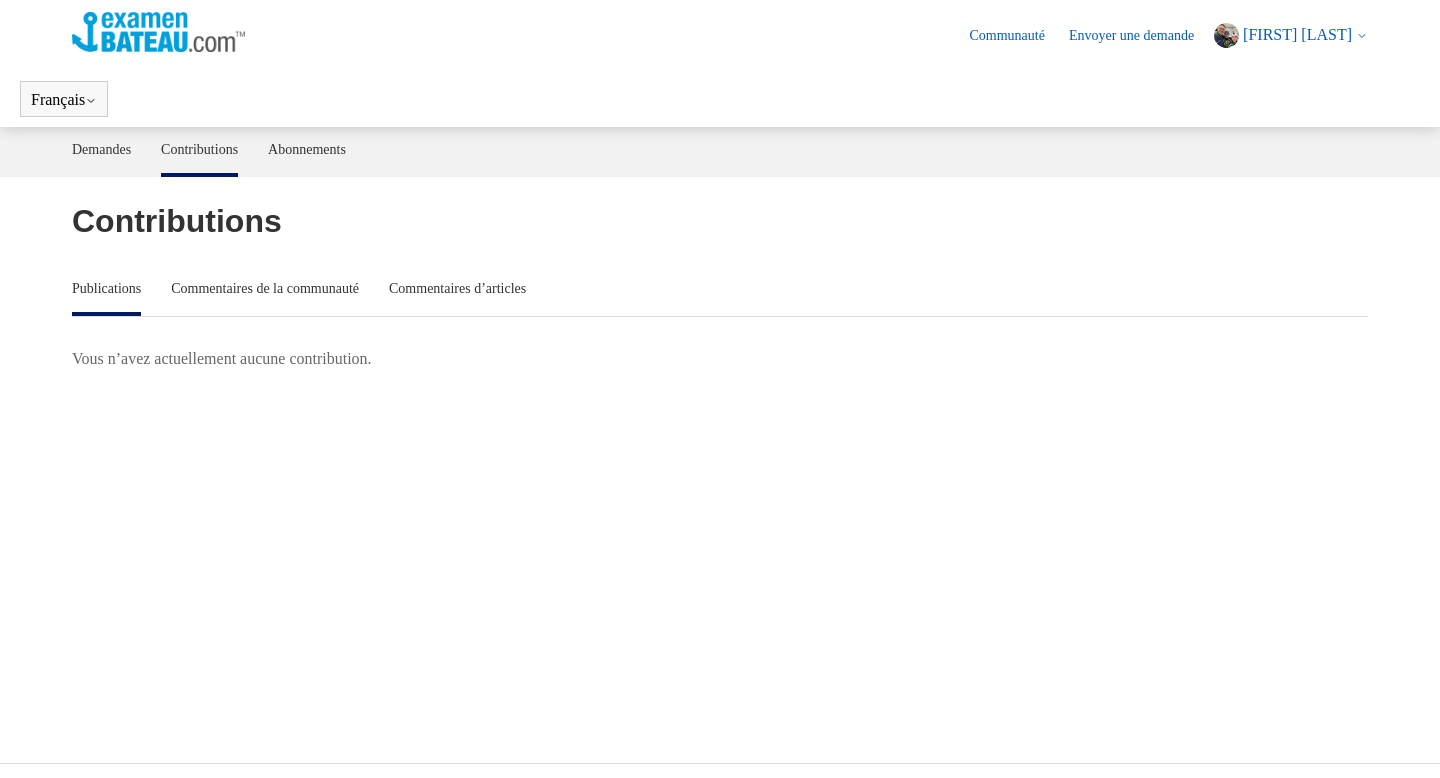 scroll, scrollTop: 0, scrollLeft: 0, axis: both 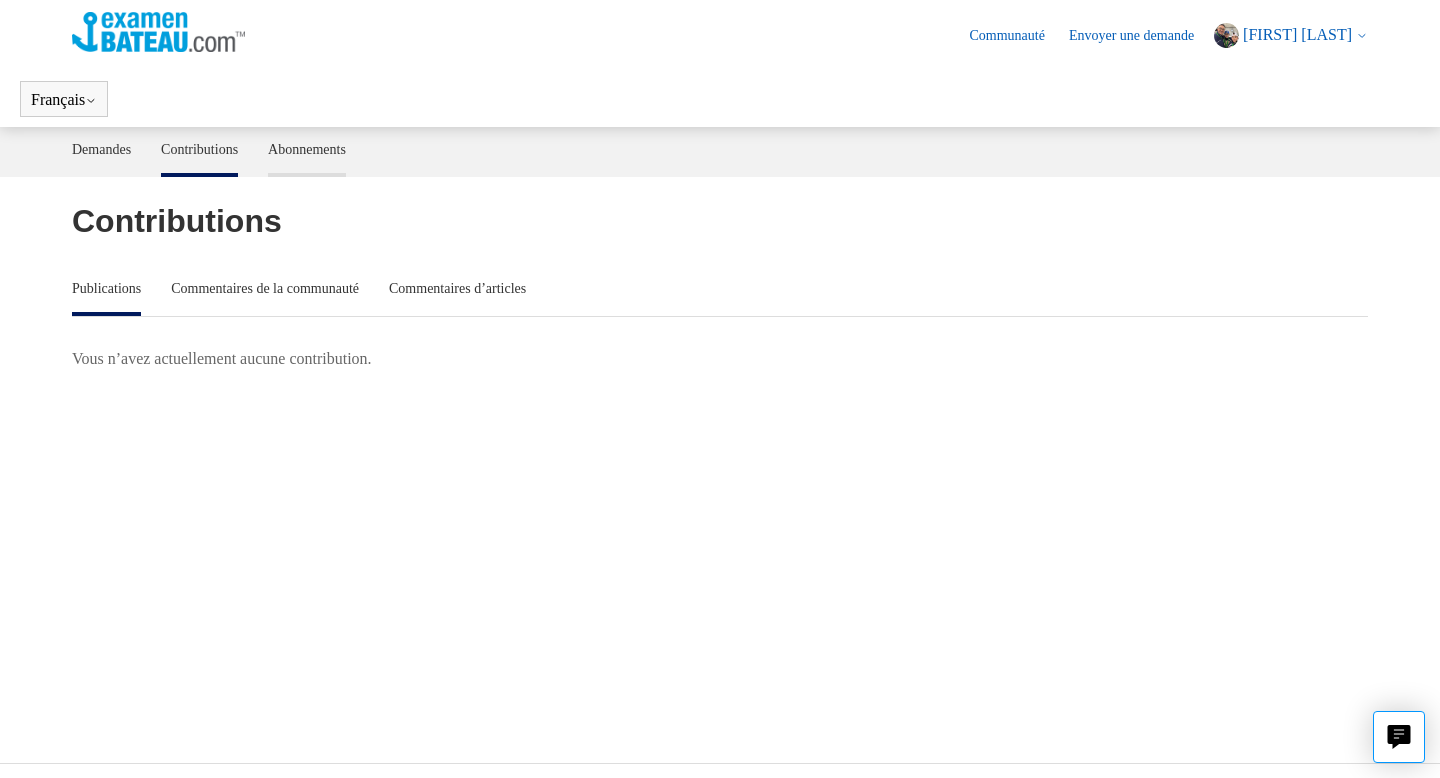 click on "Abonnements" at bounding box center [307, 148] 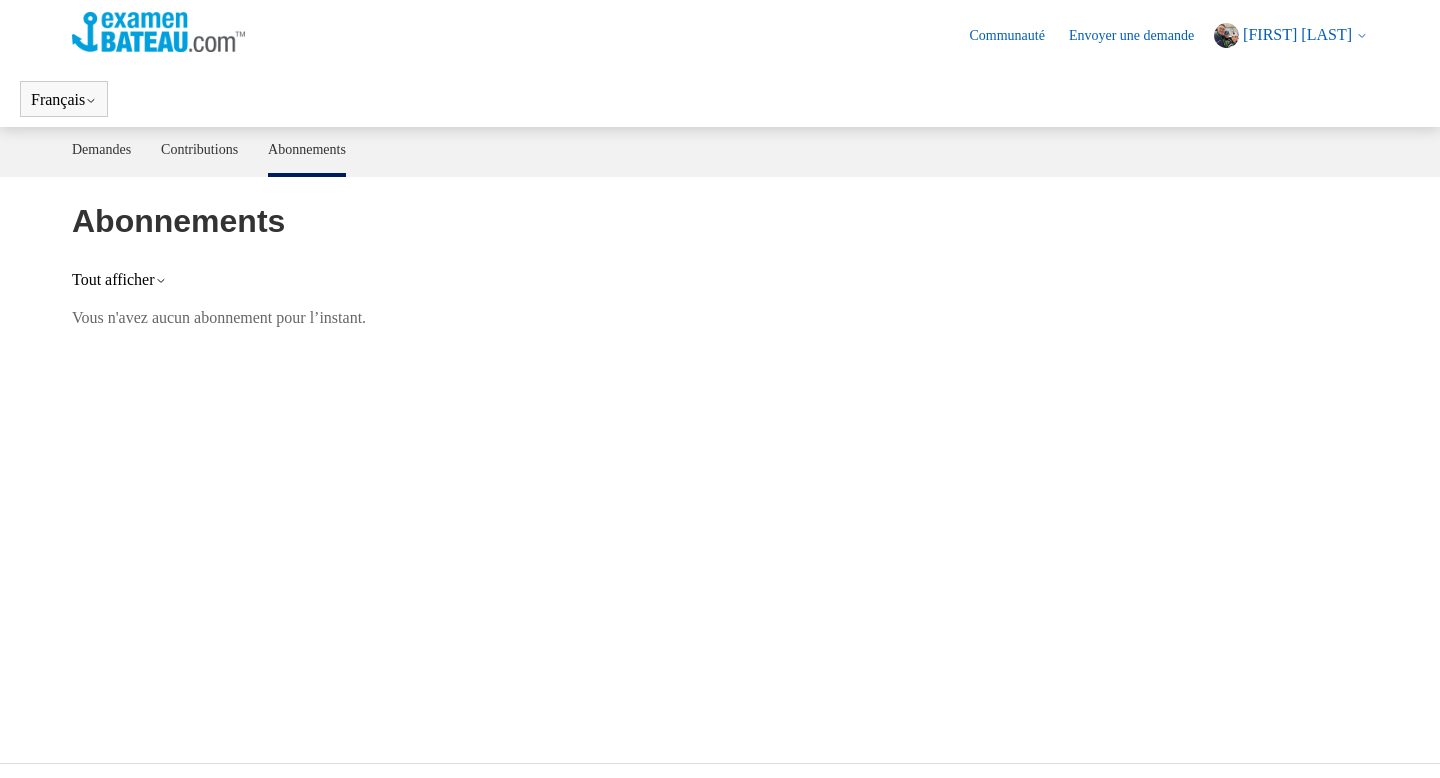 scroll, scrollTop: 0, scrollLeft: 0, axis: both 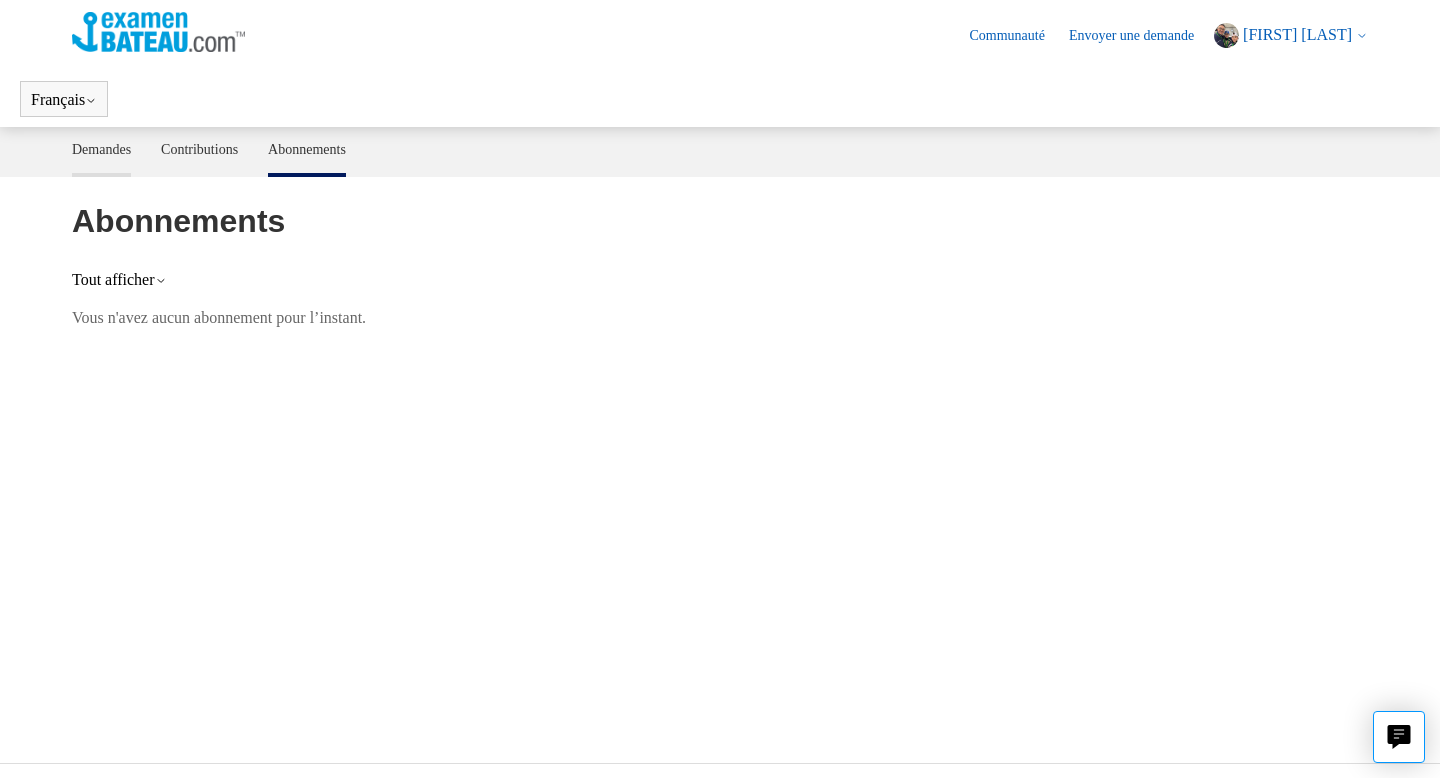 click on "Demandes" at bounding box center [101, 148] 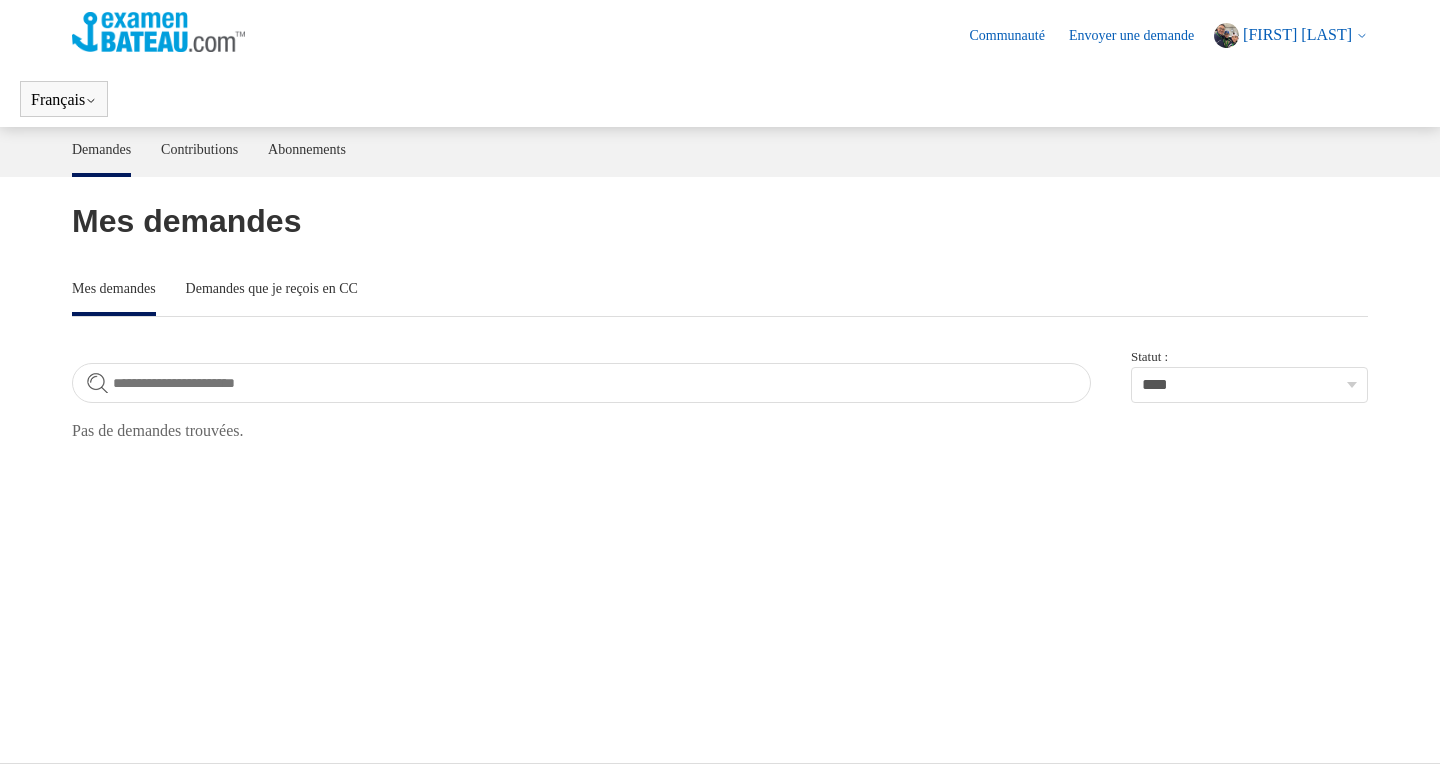 scroll, scrollTop: 0, scrollLeft: 0, axis: both 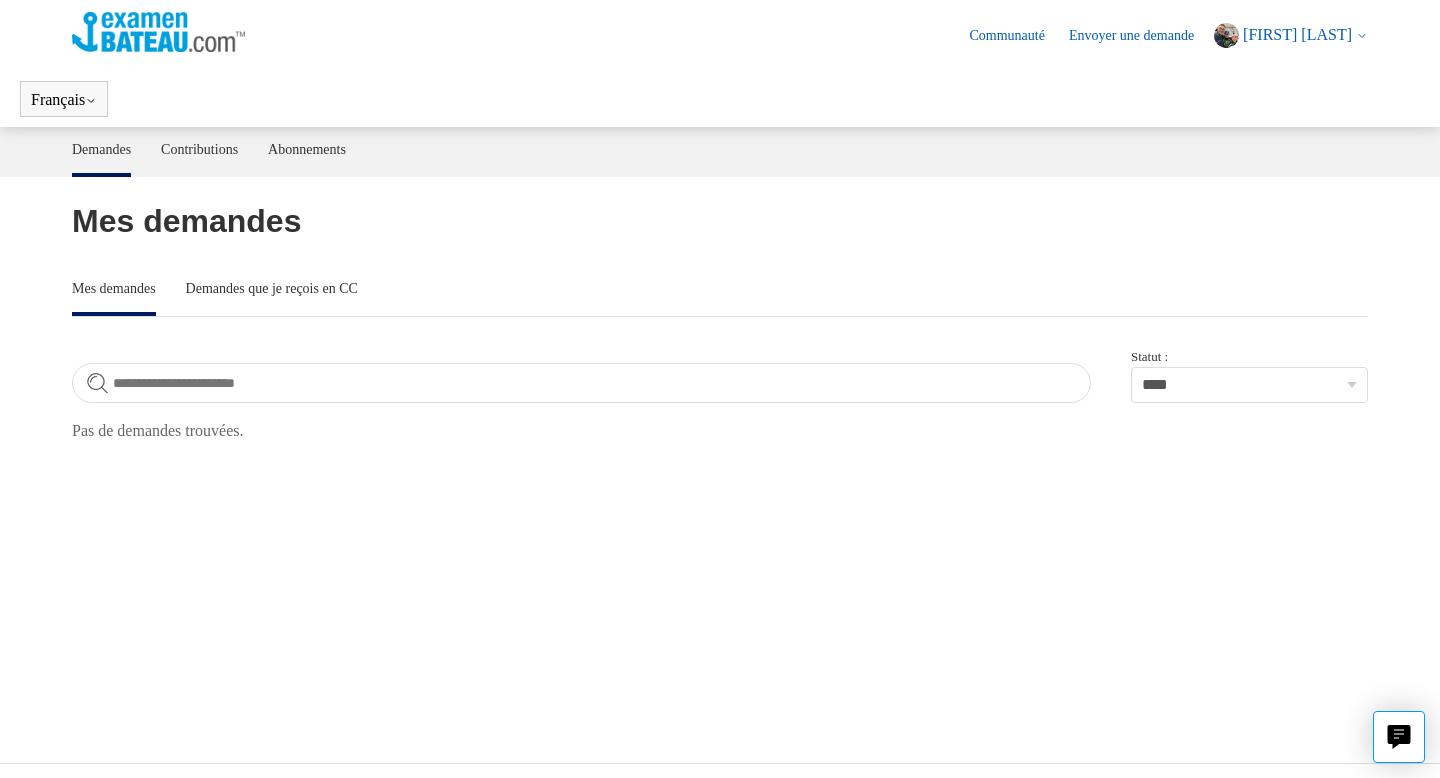 click on "Communauté" at bounding box center [1016, 35] 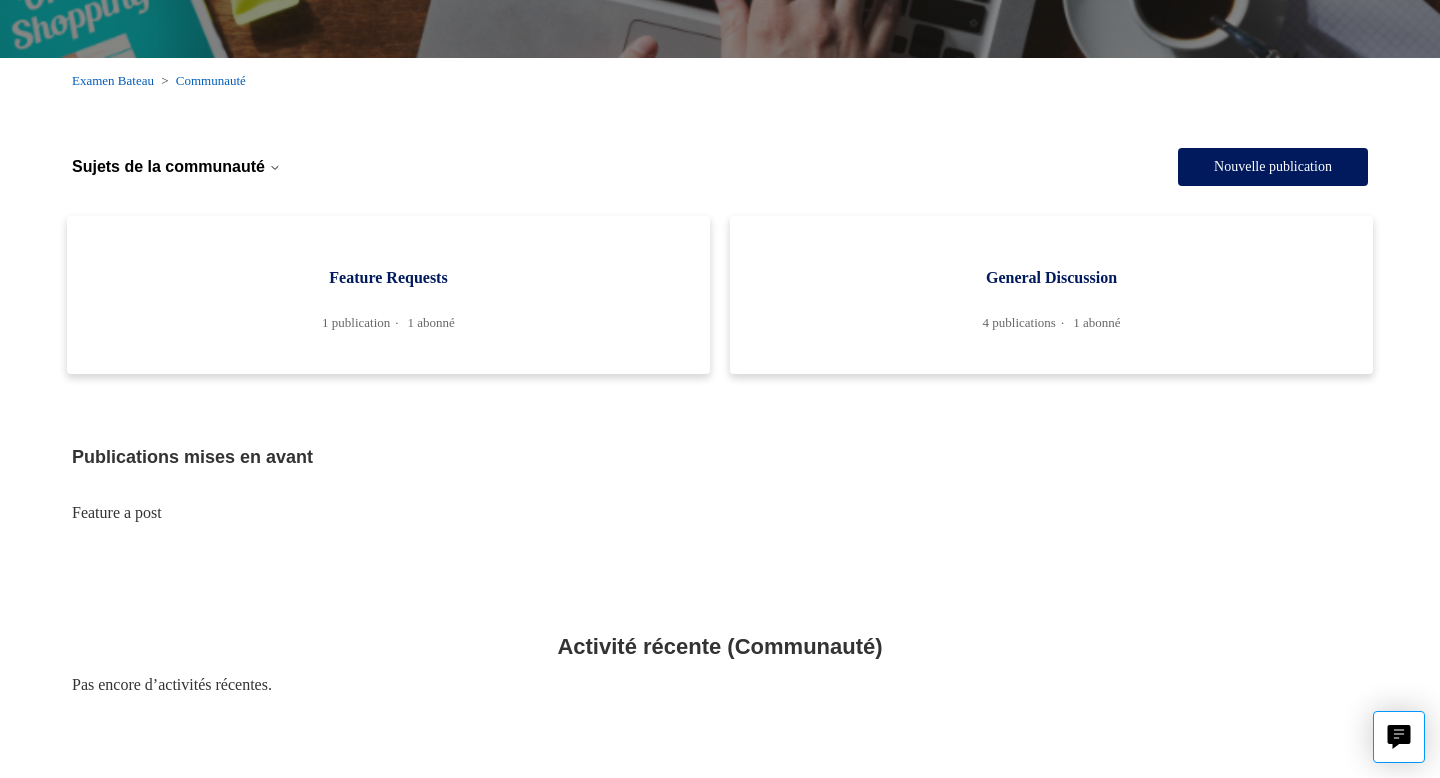 scroll, scrollTop: 0, scrollLeft: 0, axis: both 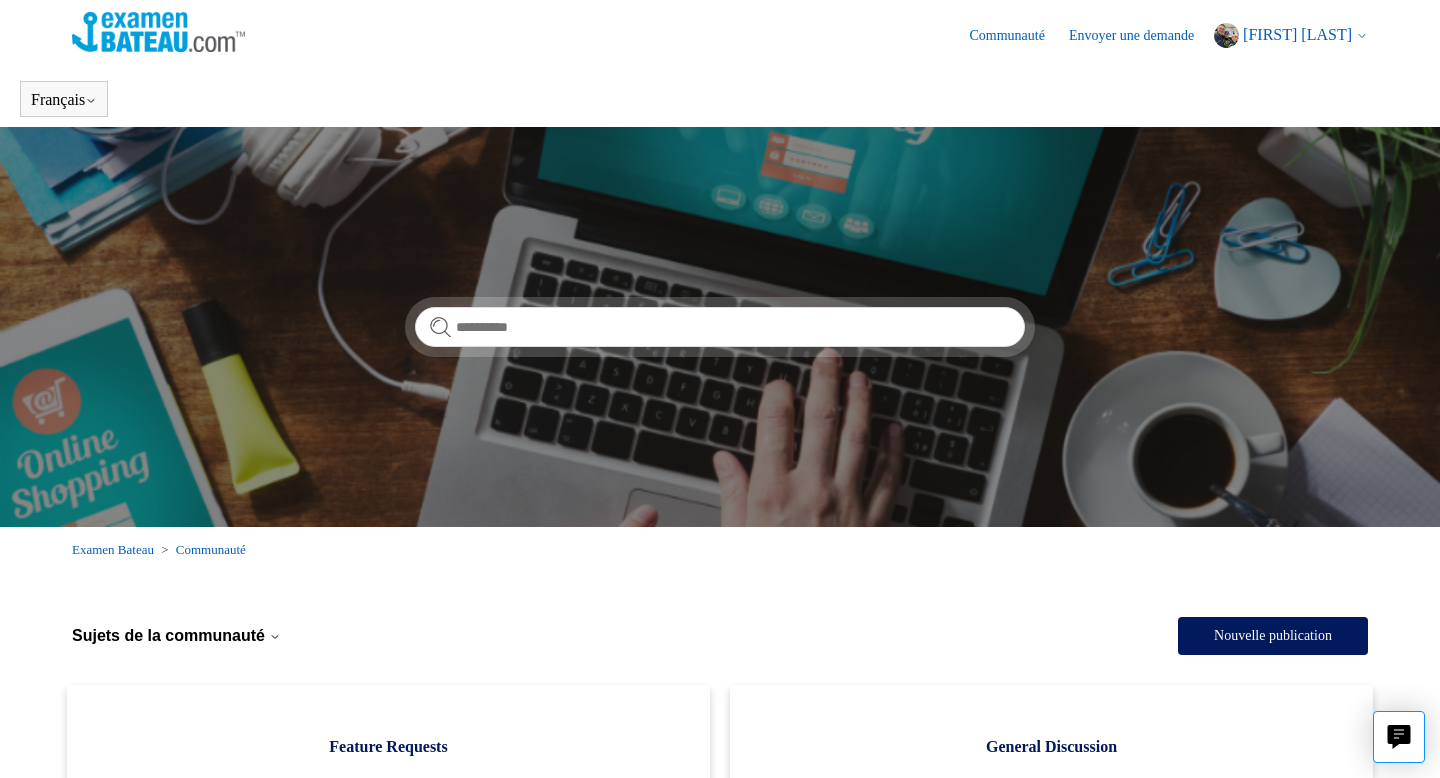 click on "Envoyer une demande" at bounding box center (1141, 35) 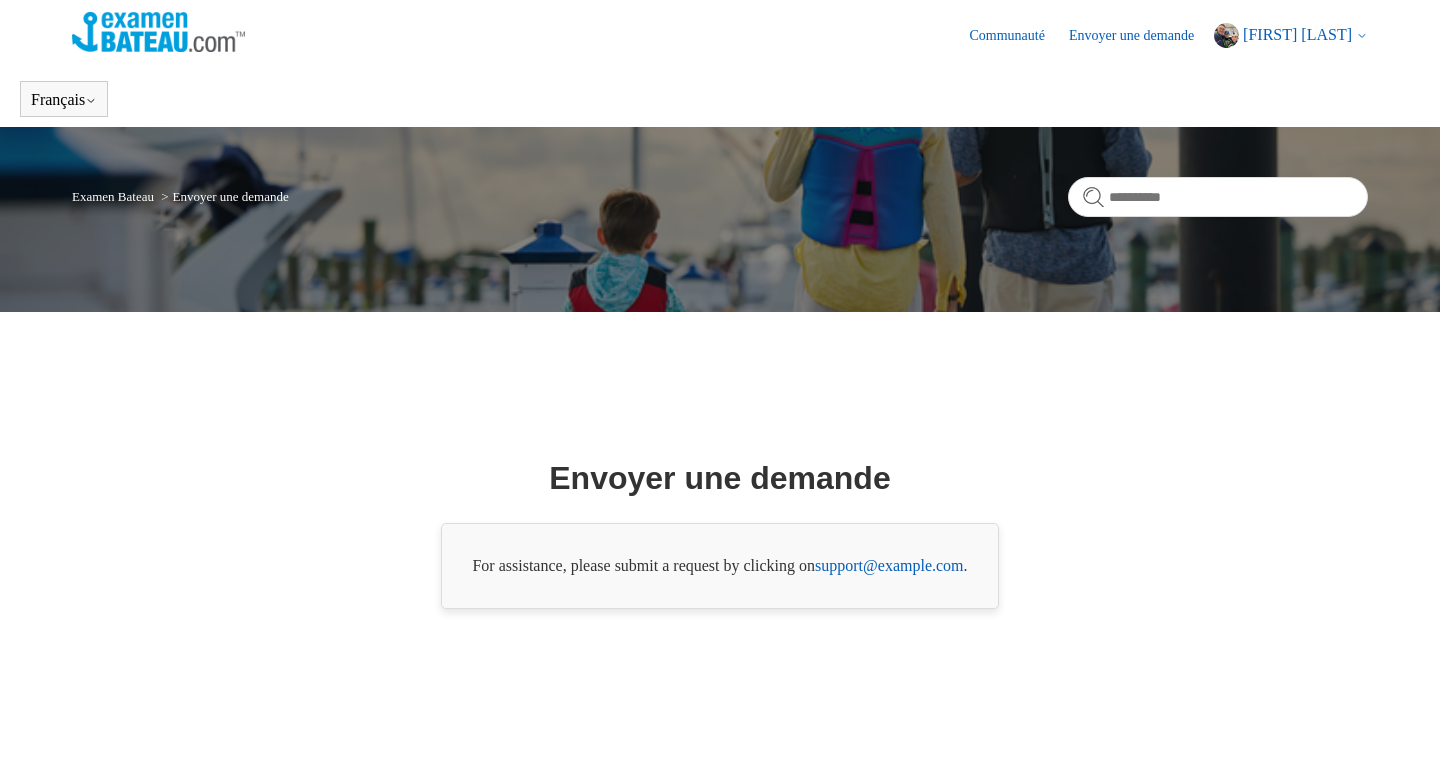 scroll, scrollTop: 0, scrollLeft: 0, axis: both 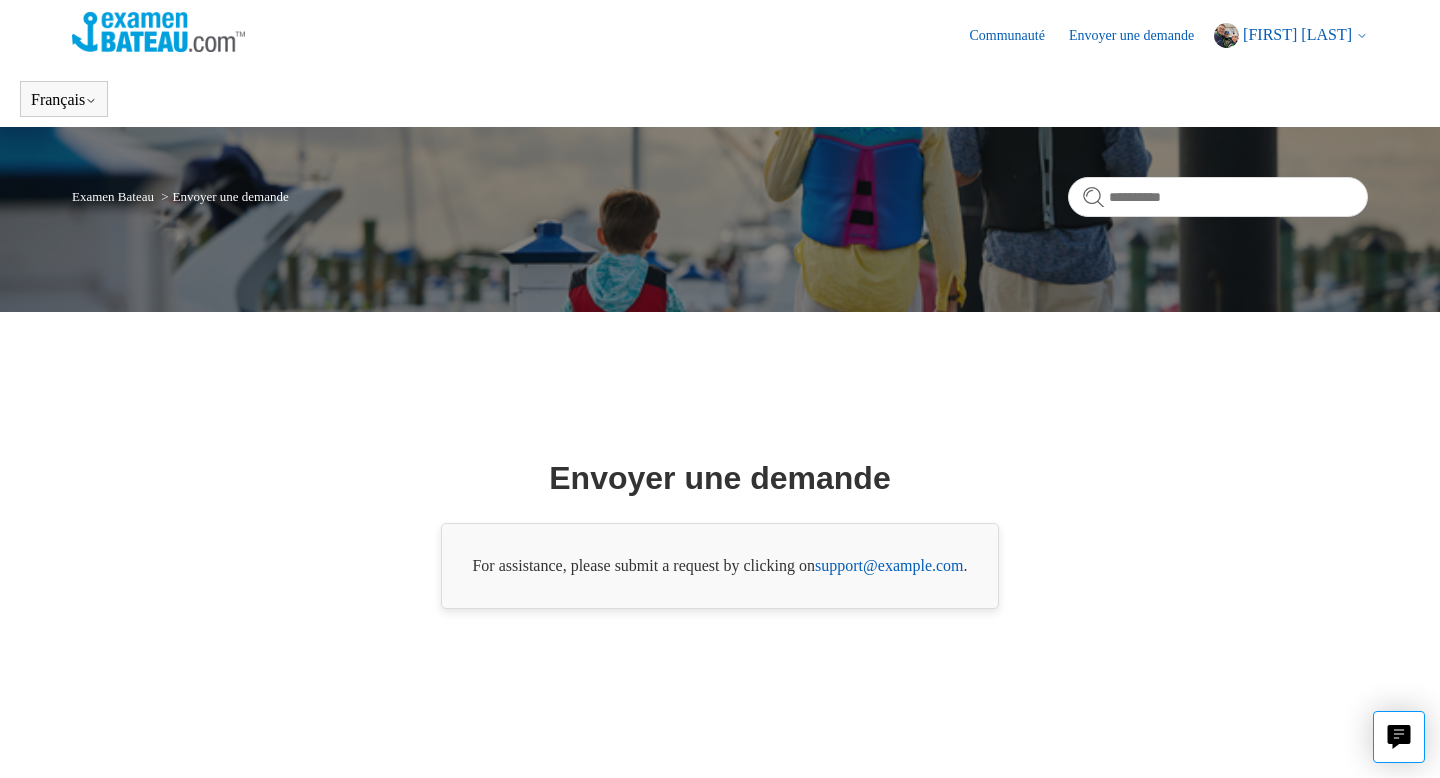 click on "support@example.com" at bounding box center [889, 565] 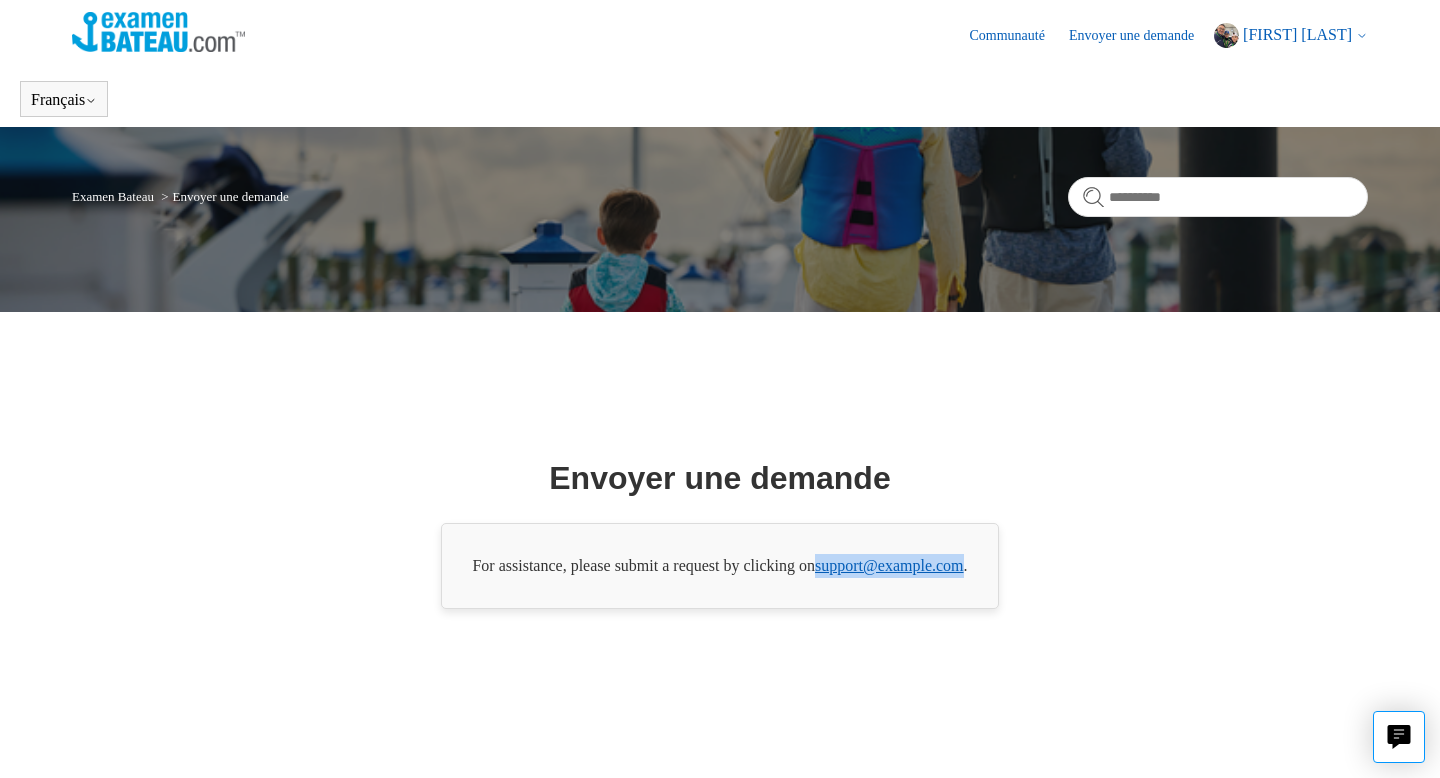 drag, startPoint x: 987, startPoint y: 570, endPoint x: 830, endPoint y: 570, distance: 157 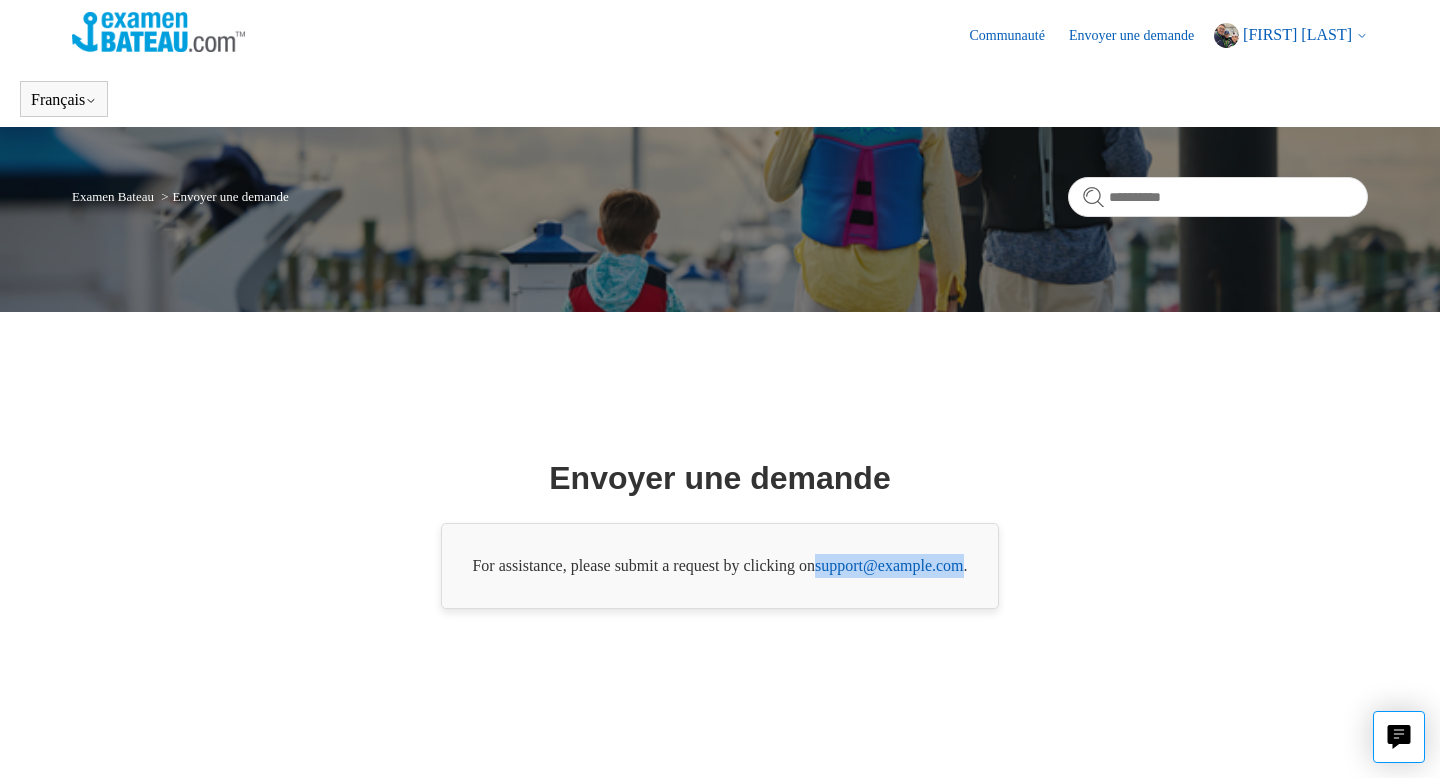 click on "Examen Bateau" at bounding box center (113, 196) 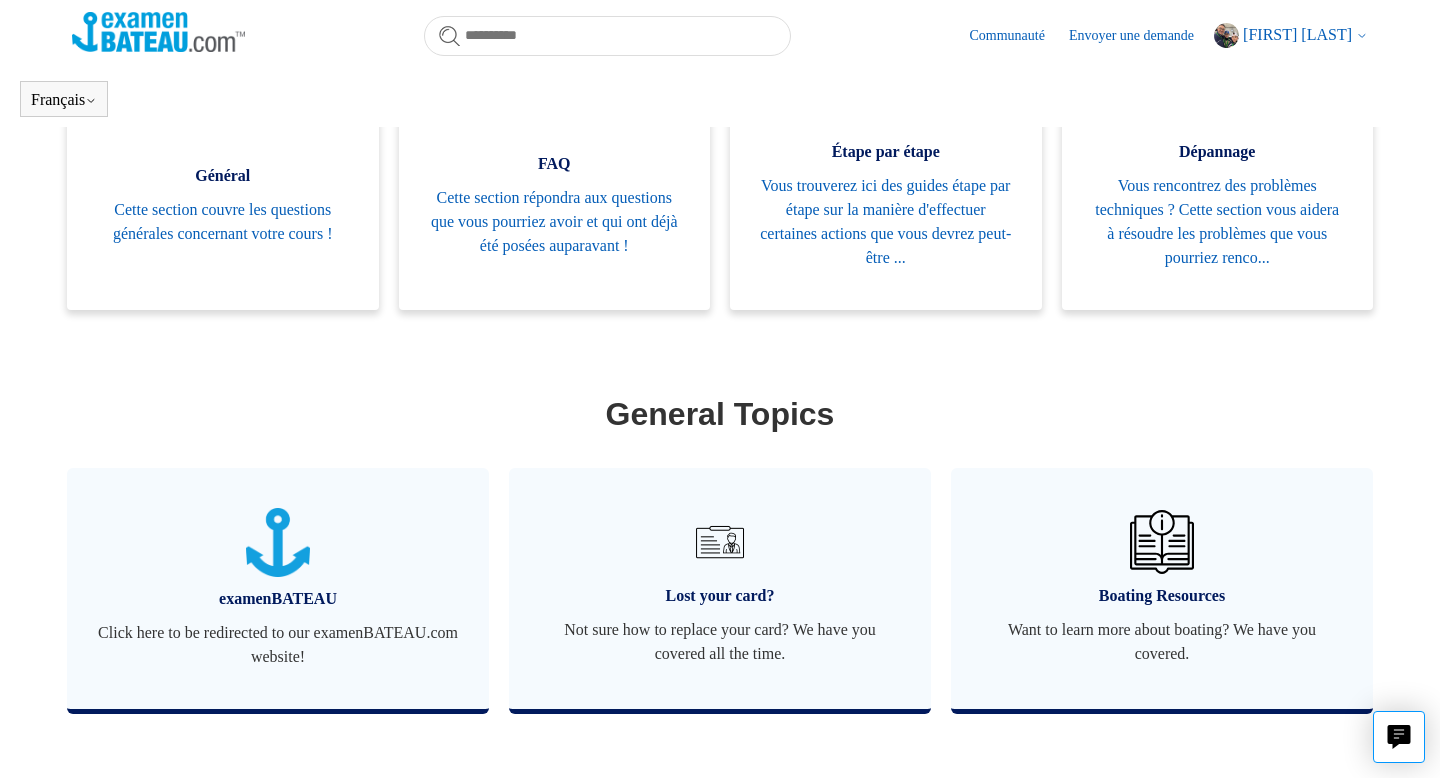scroll, scrollTop: 405, scrollLeft: 0, axis: vertical 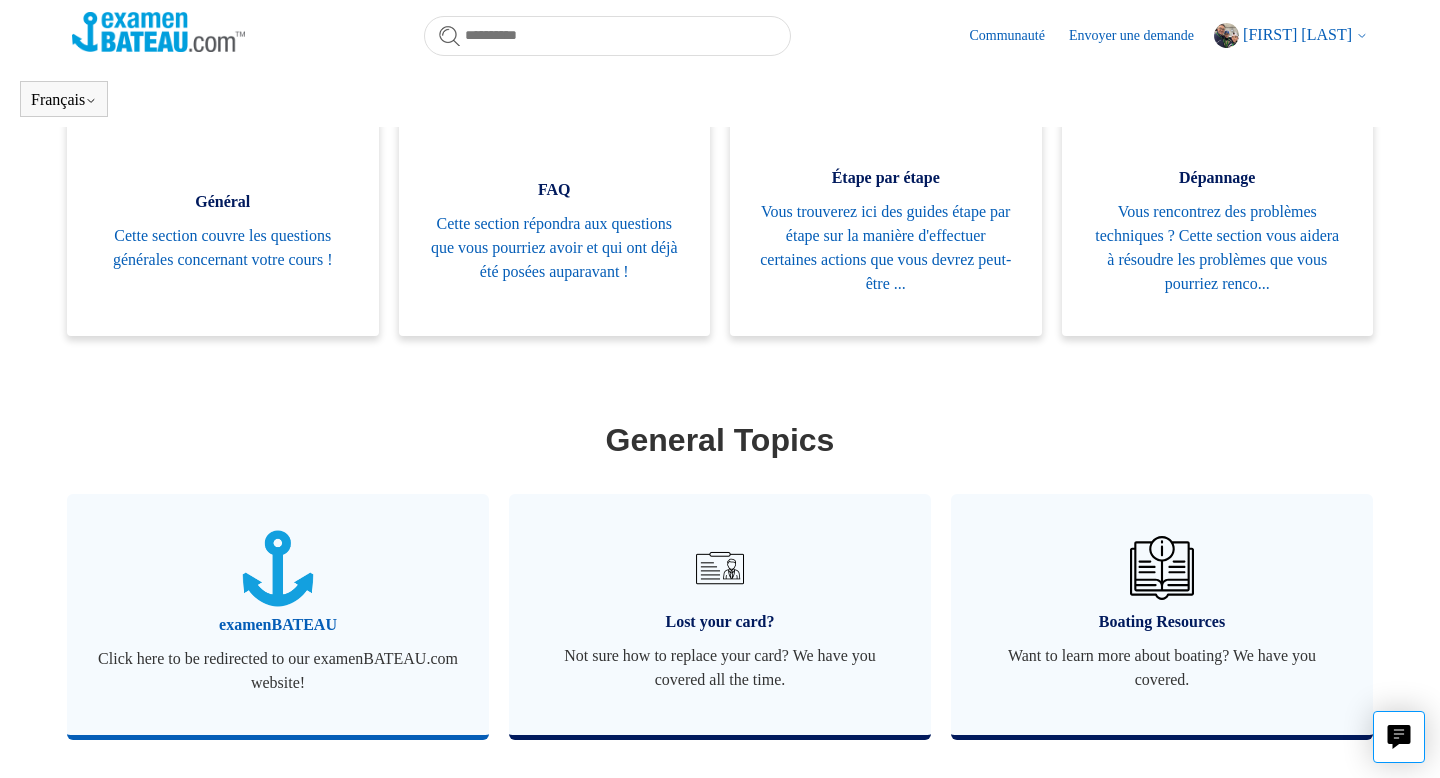 click at bounding box center (278, 569) 